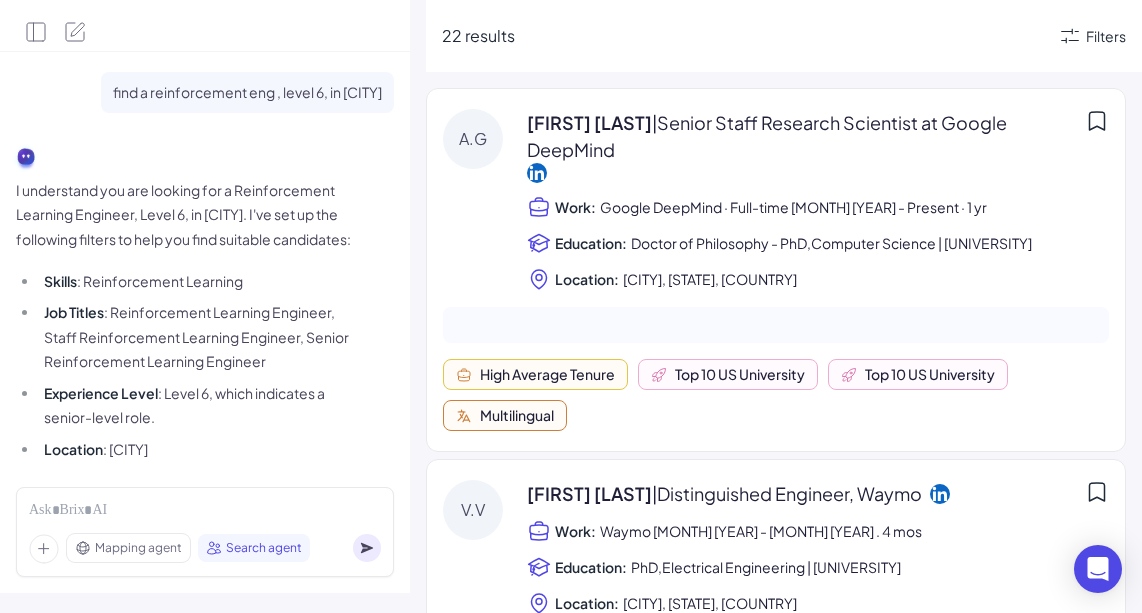 scroll, scrollTop: 0, scrollLeft: 0, axis: both 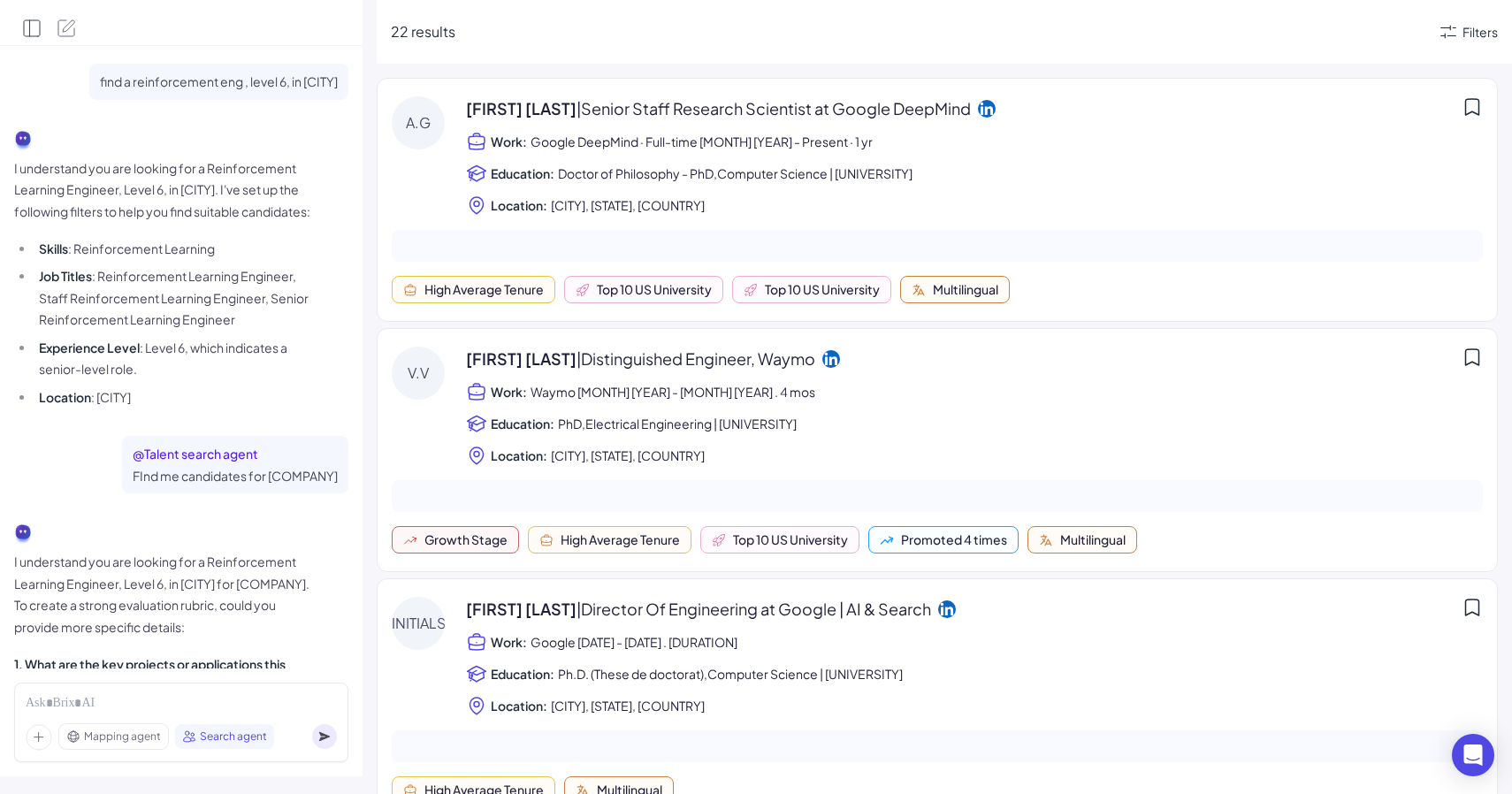 click 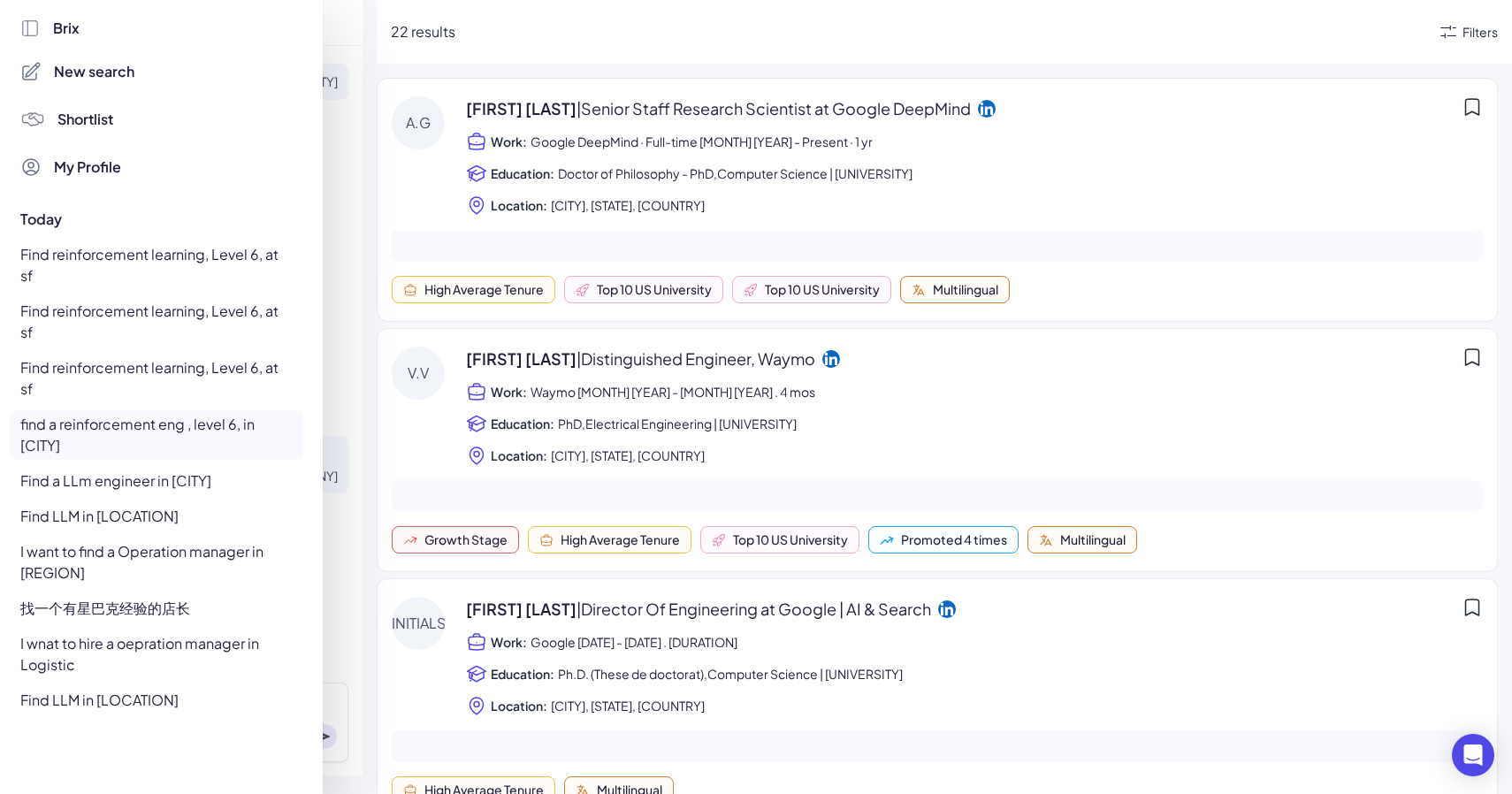 click on "New search" at bounding box center [94, 72] 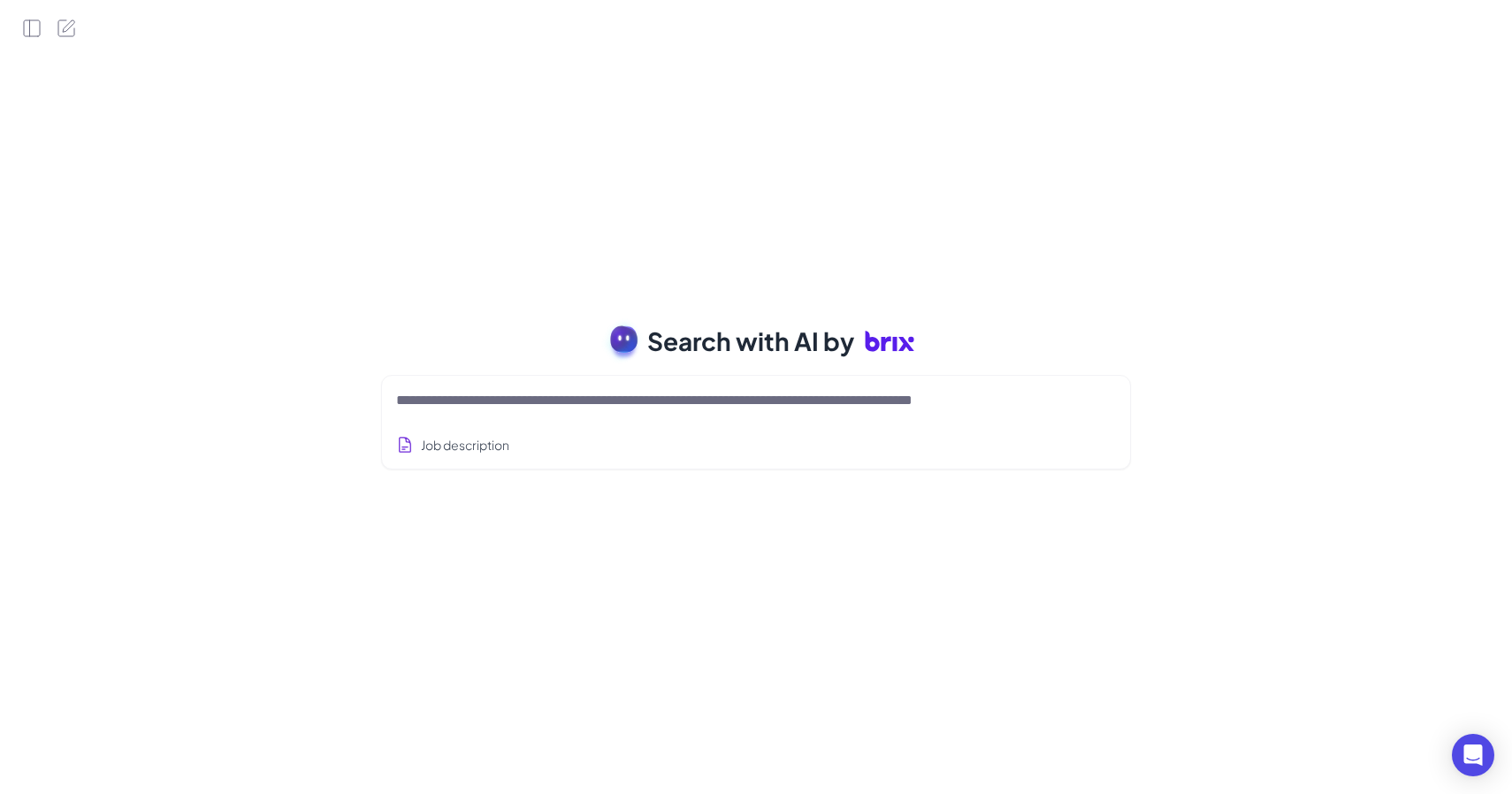 click at bounding box center [735, 401] 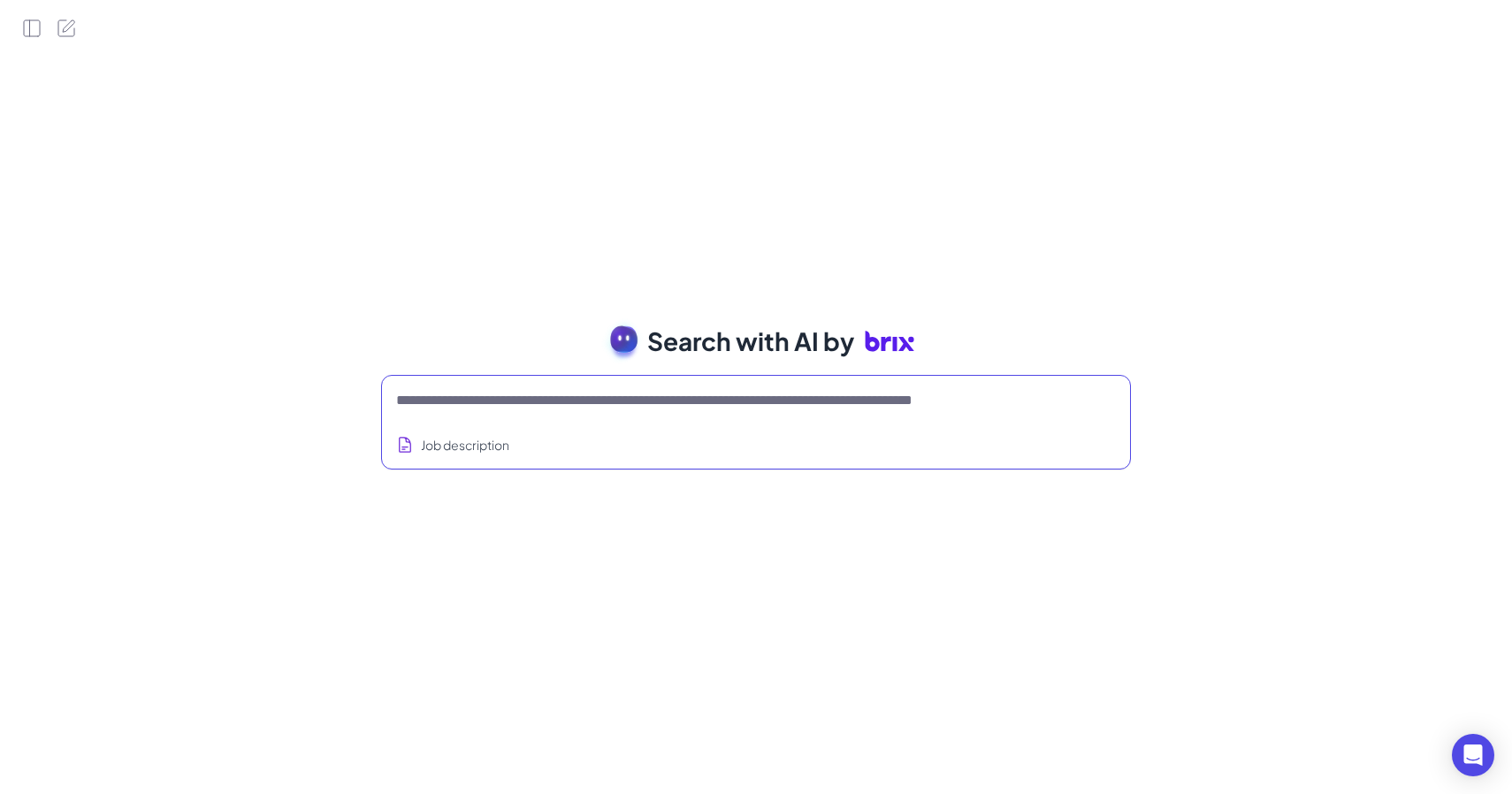 click at bounding box center [735, 401] 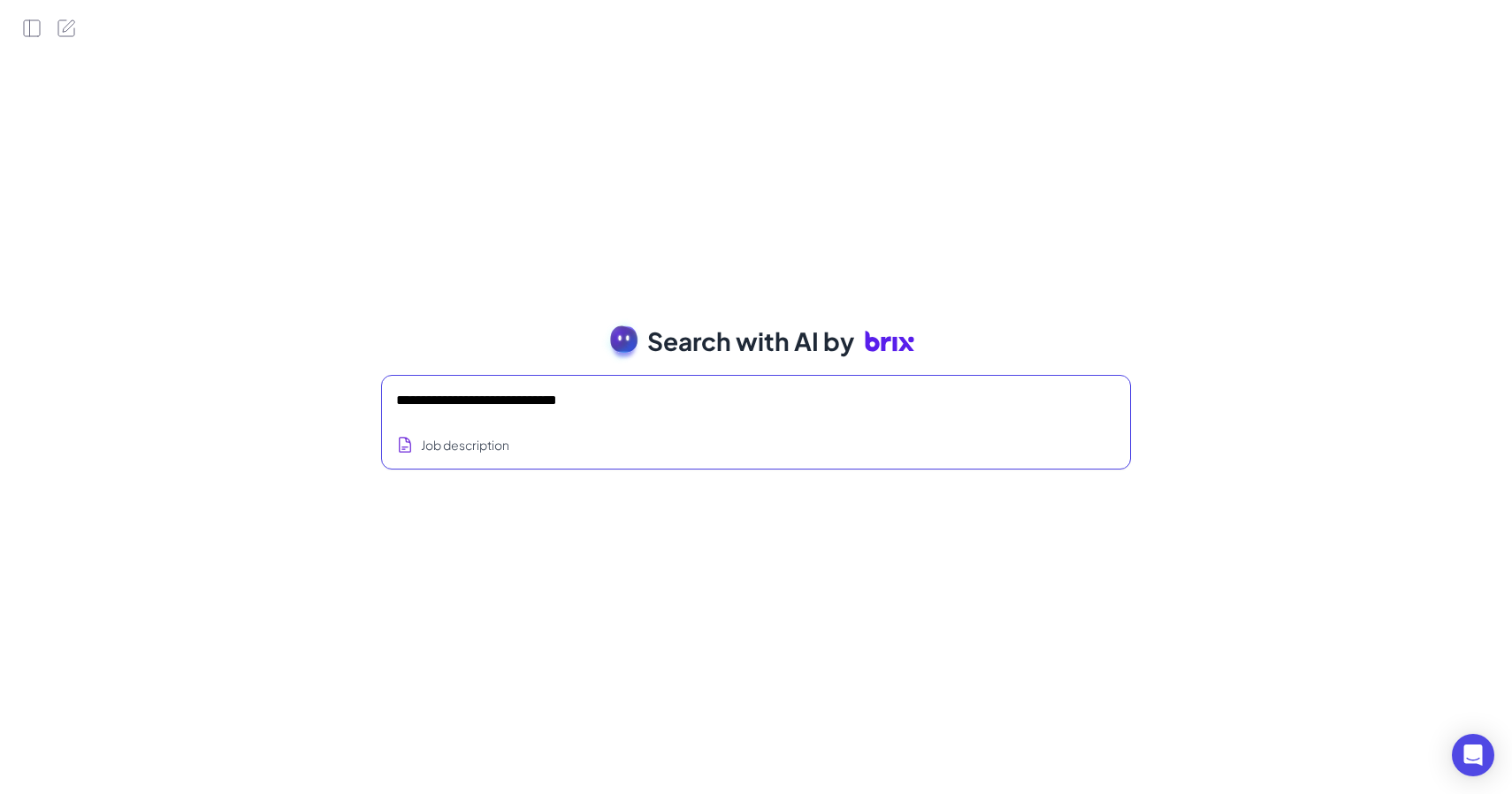 type on "**********" 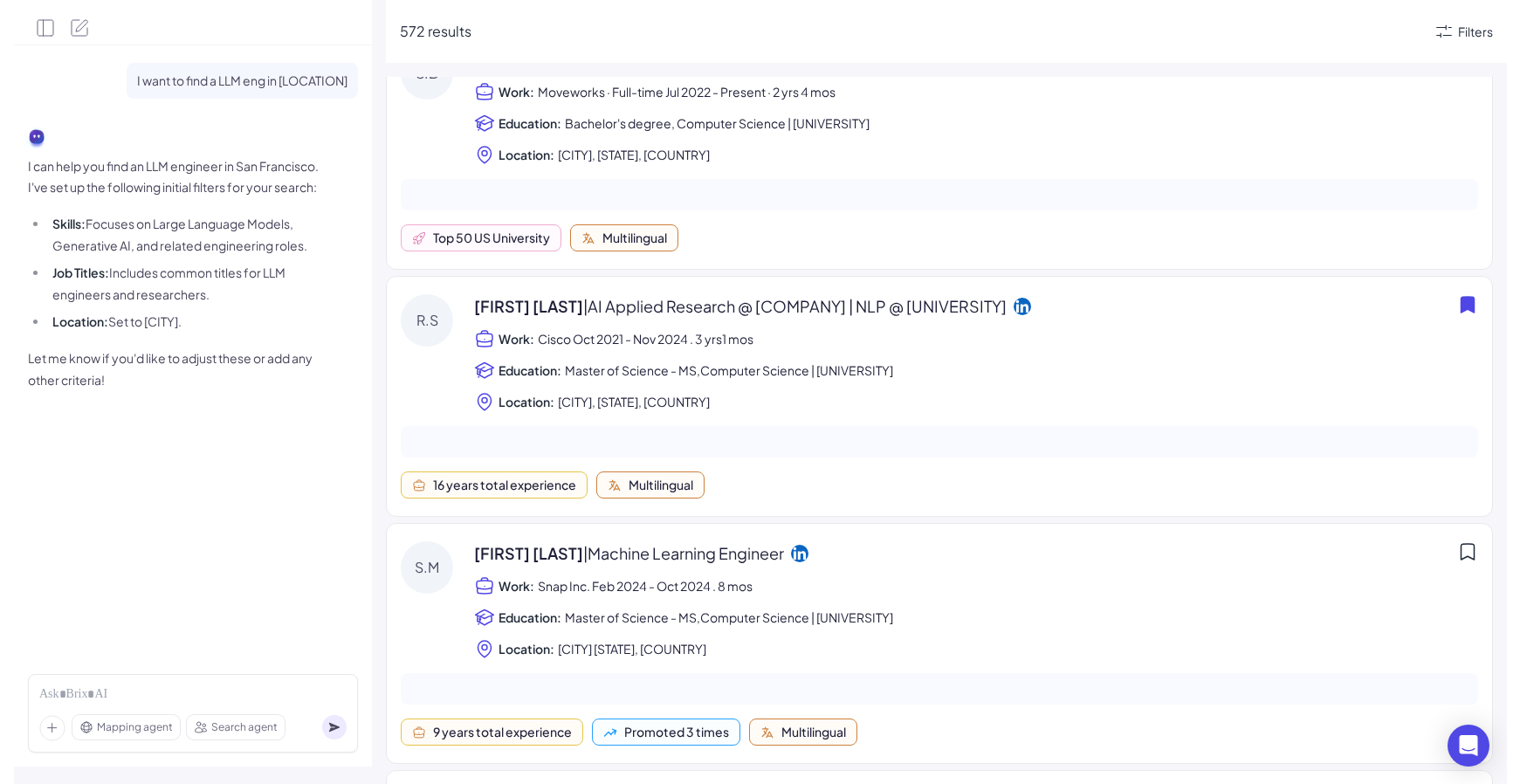 scroll, scrollTop: 0, scrollLeft: 0, axis: both 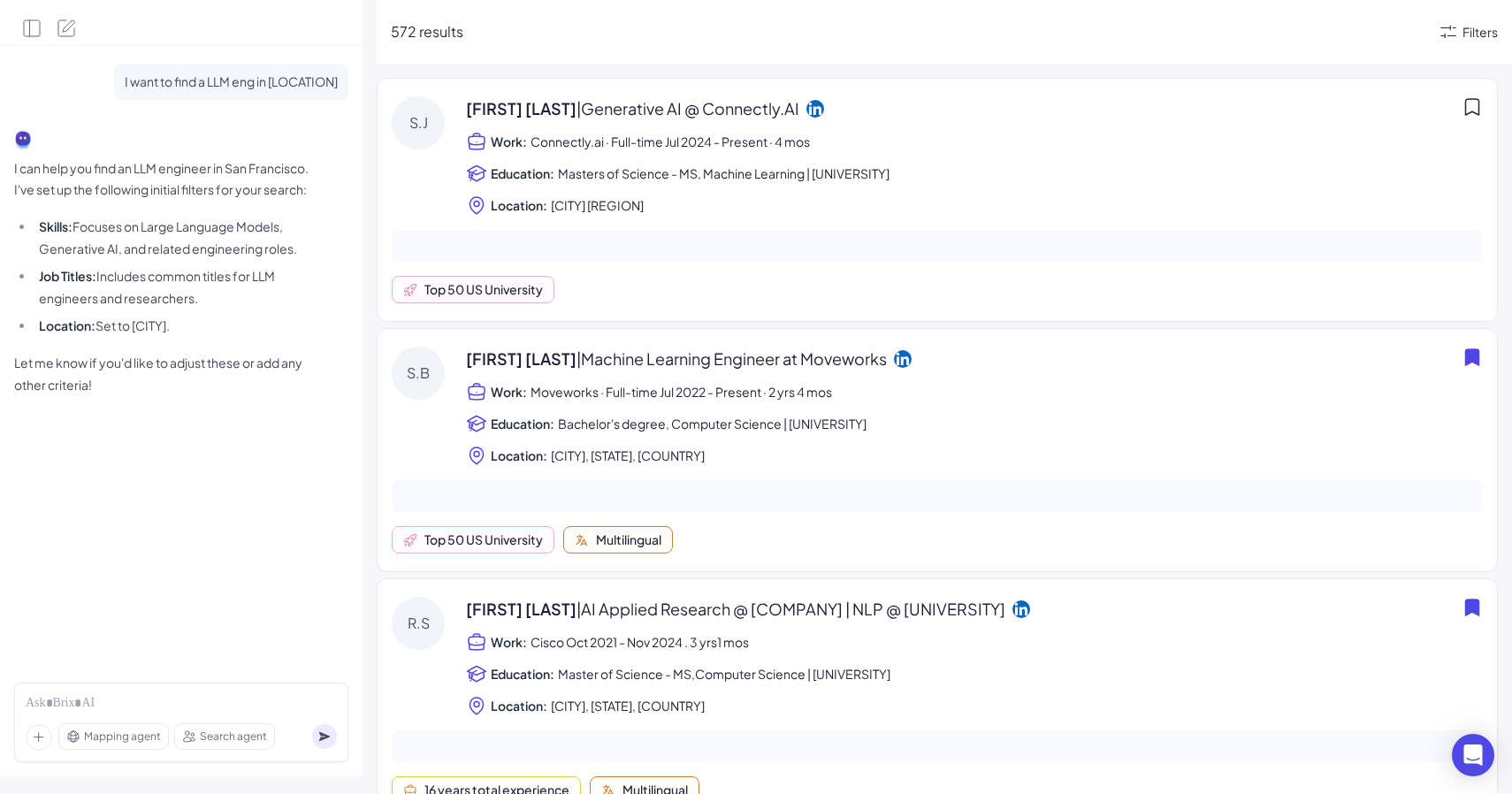 click on "Mapping agent Search agent" at bounding box center [181, 722] 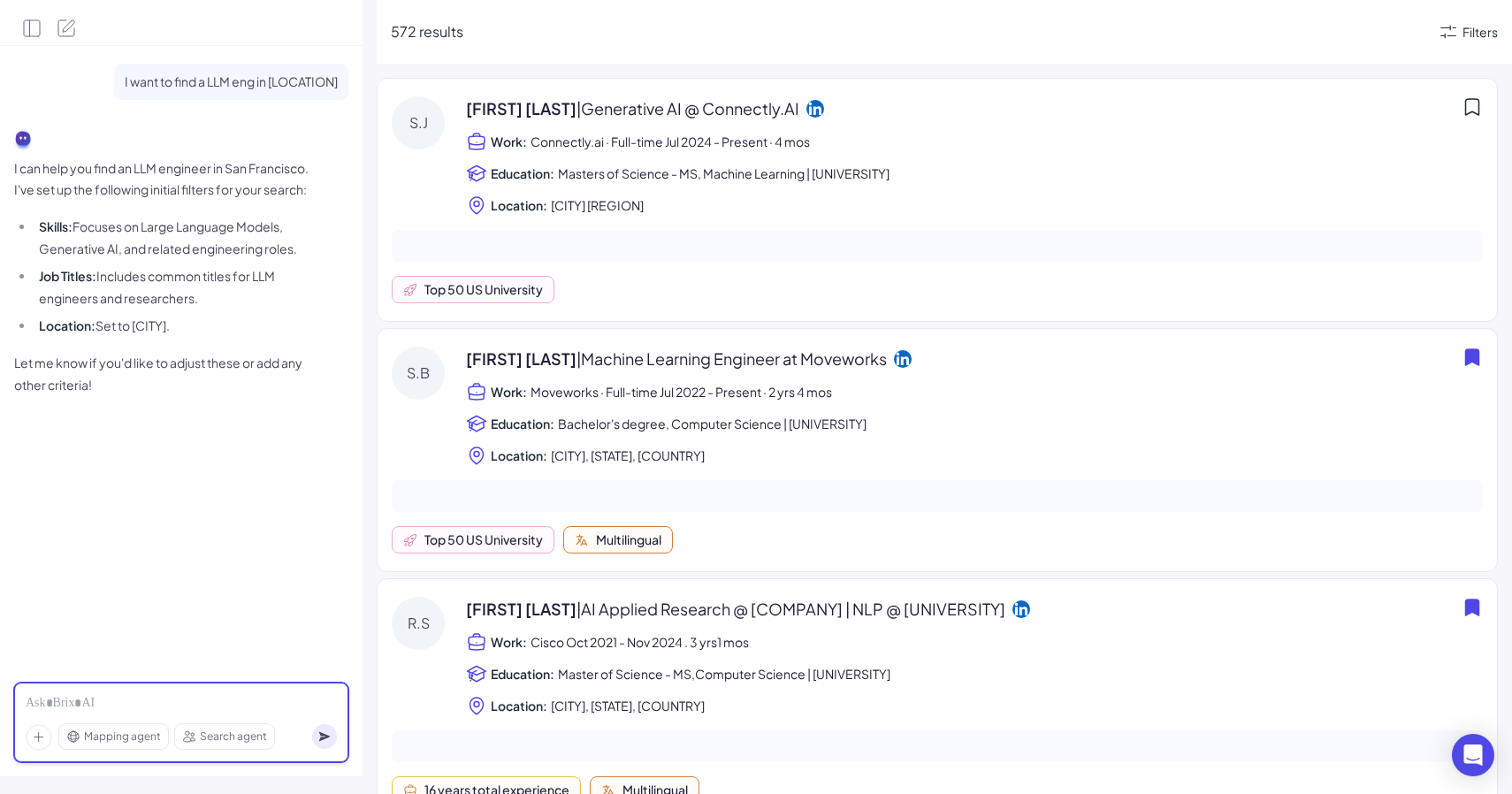 click at bounding box center (181, 704) 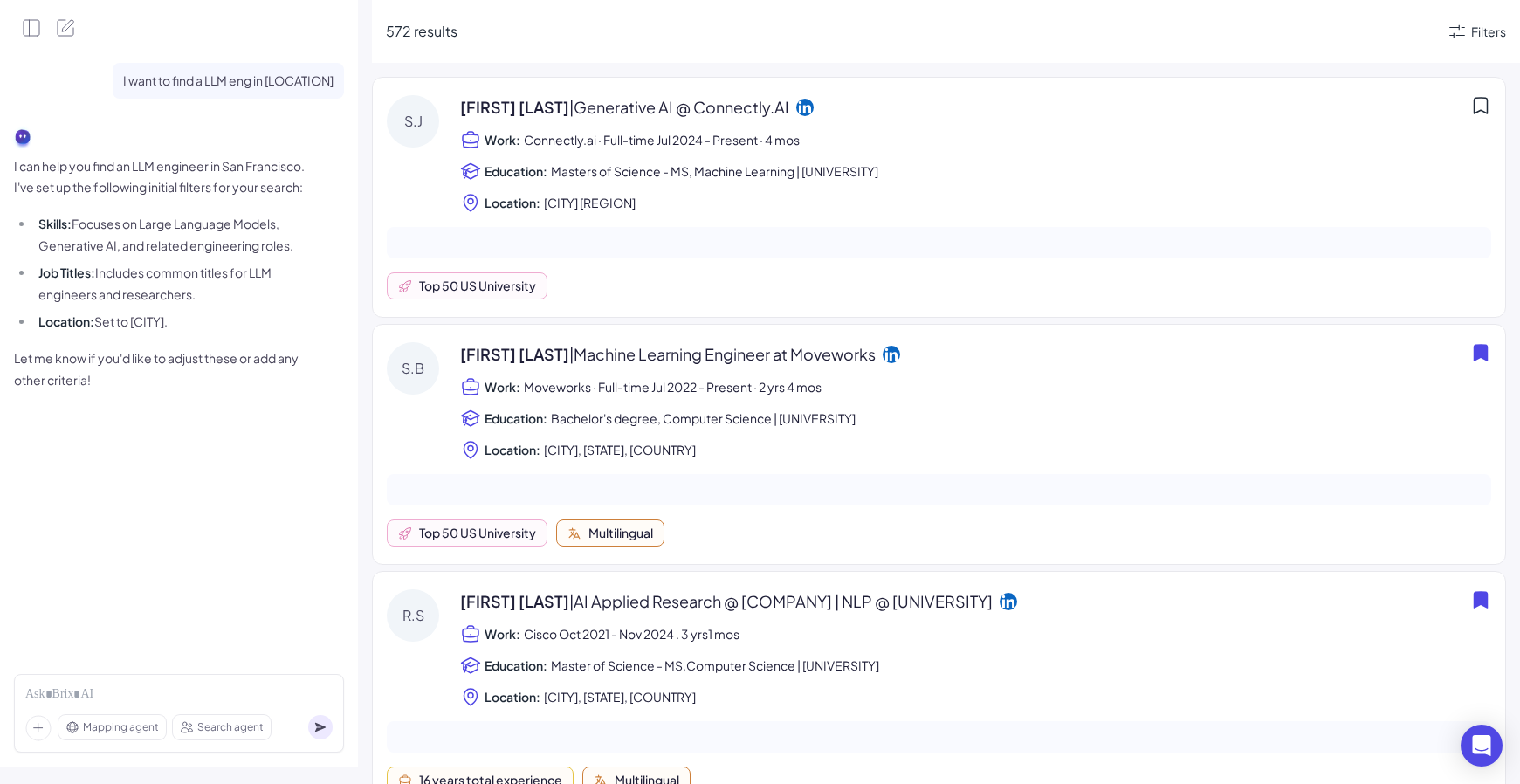 click on "Masters of Science - MS, Machine Learning | [UNIVERSITY]" at bounding box center [714, 171] 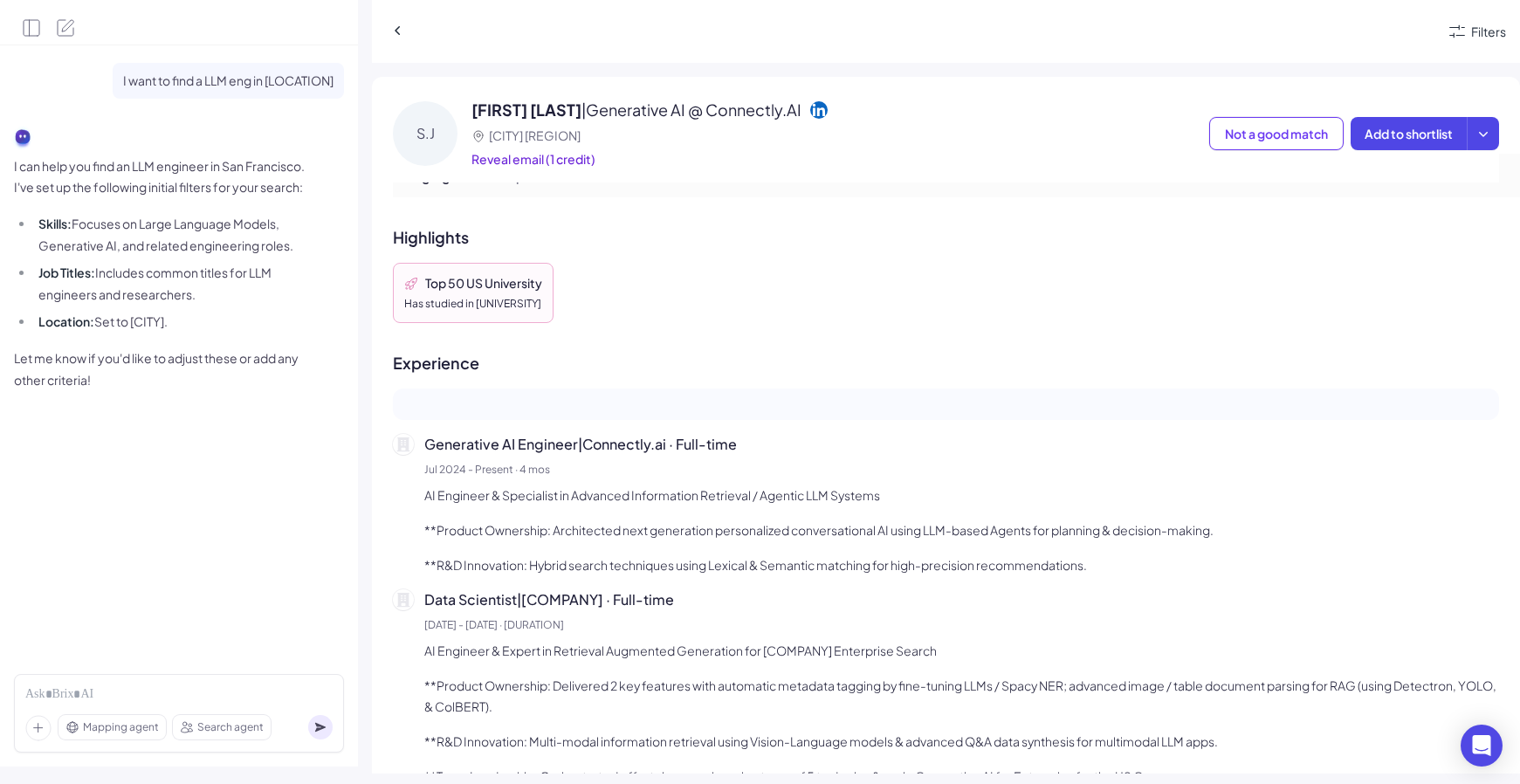 scroll, scrollTop: 0, scrollLeft: 0, axis: both 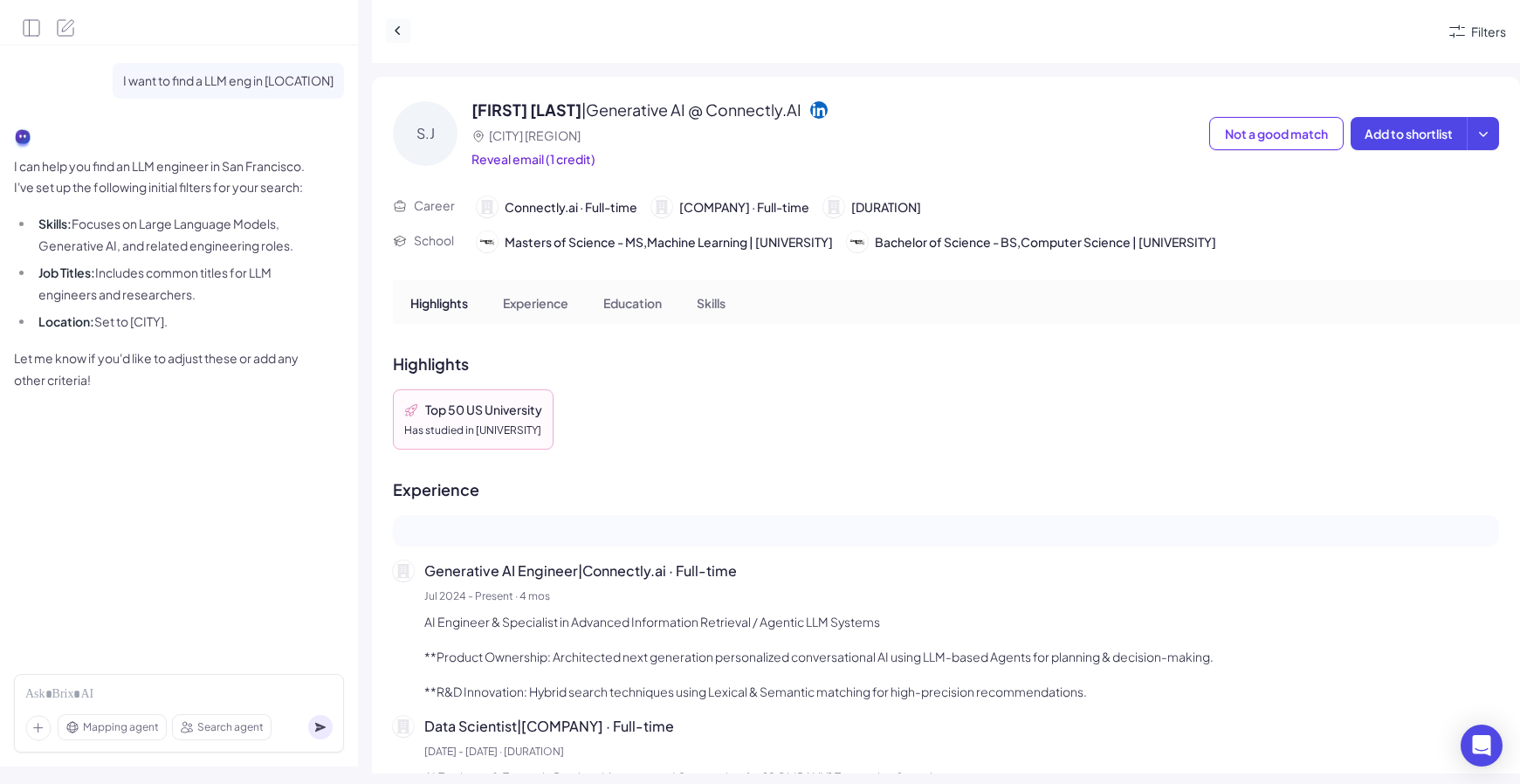 click 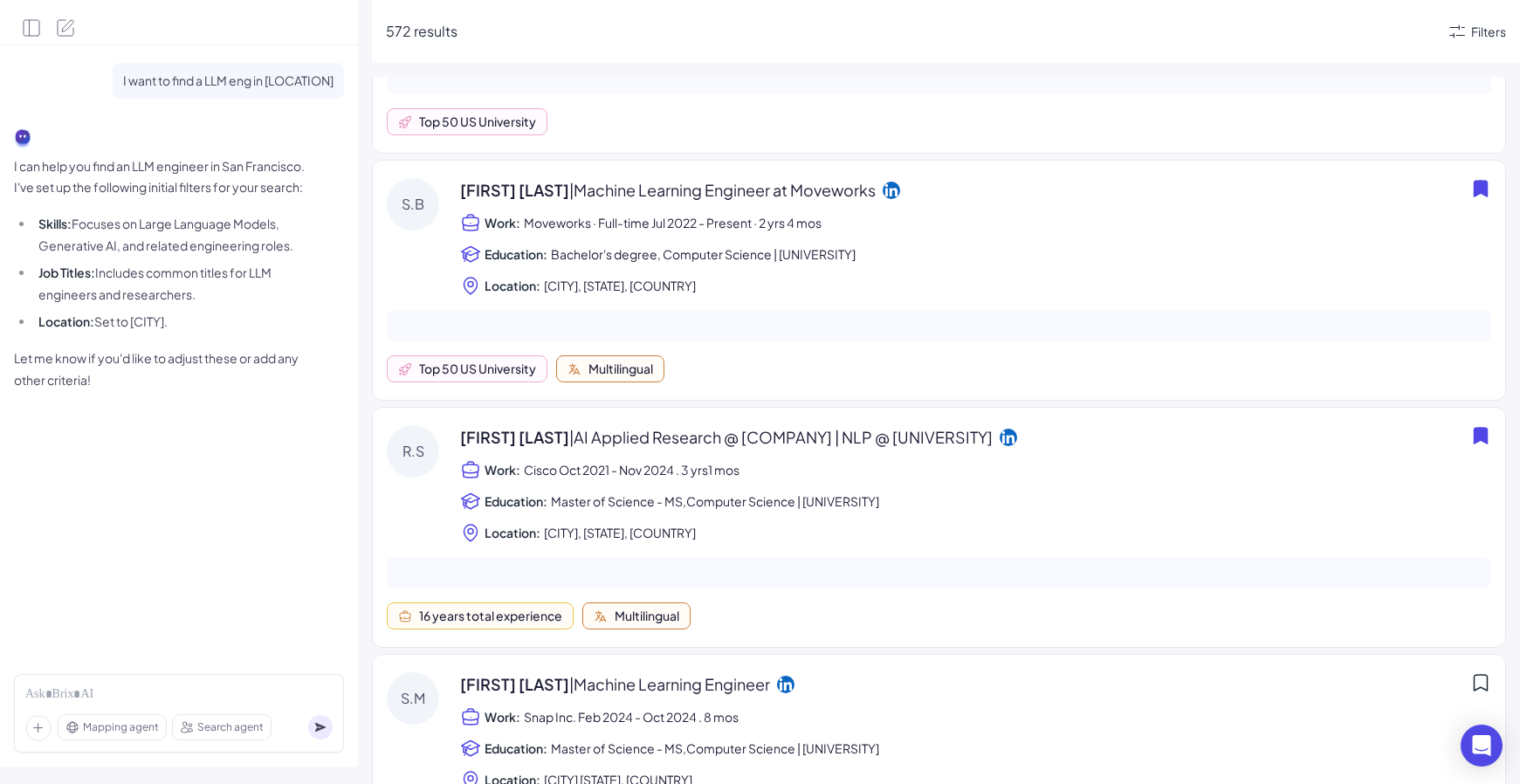 scroll, scrollTop: 0, scrollLeft: 0, axis: both 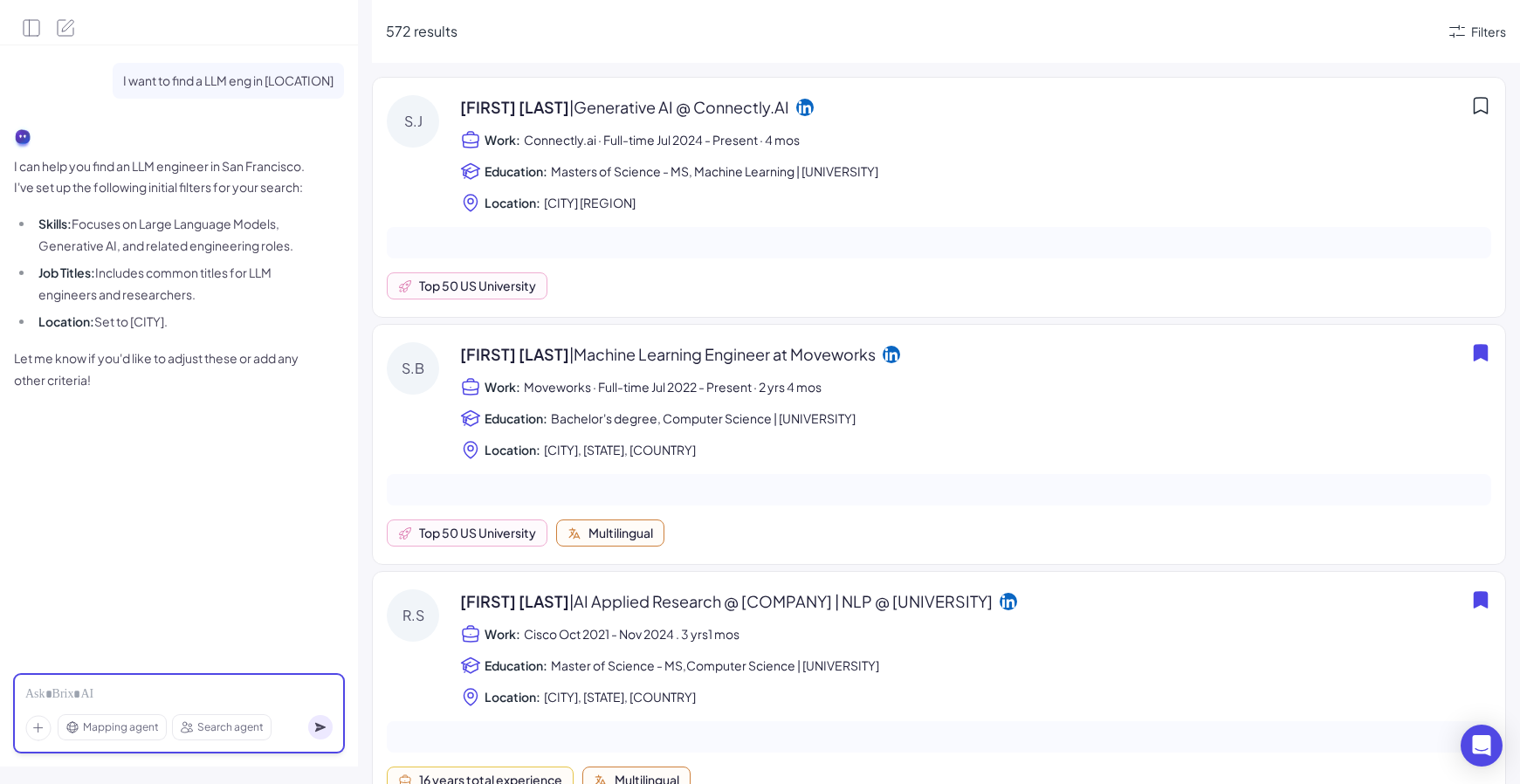 click at bounding box center [179, 695] 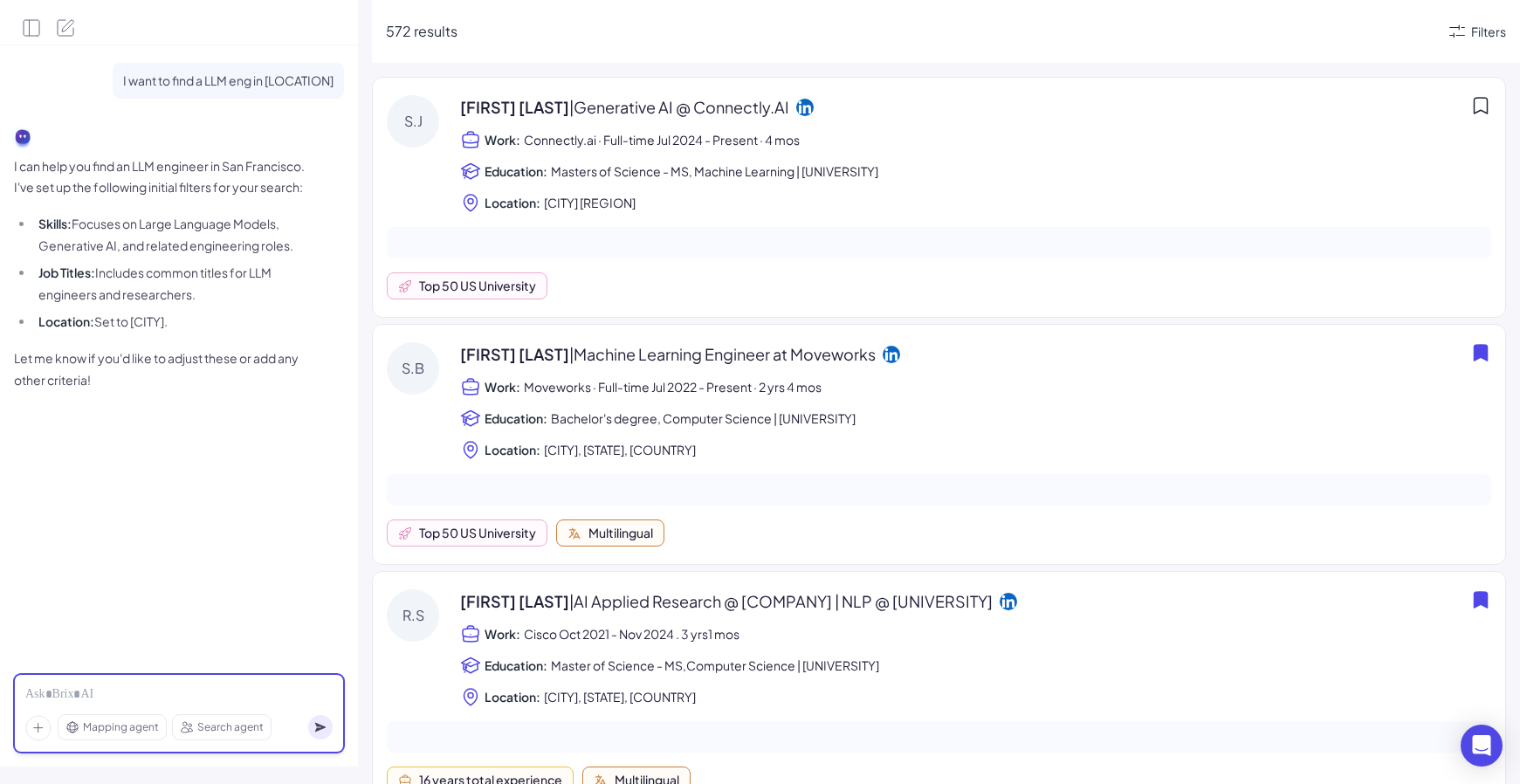 type 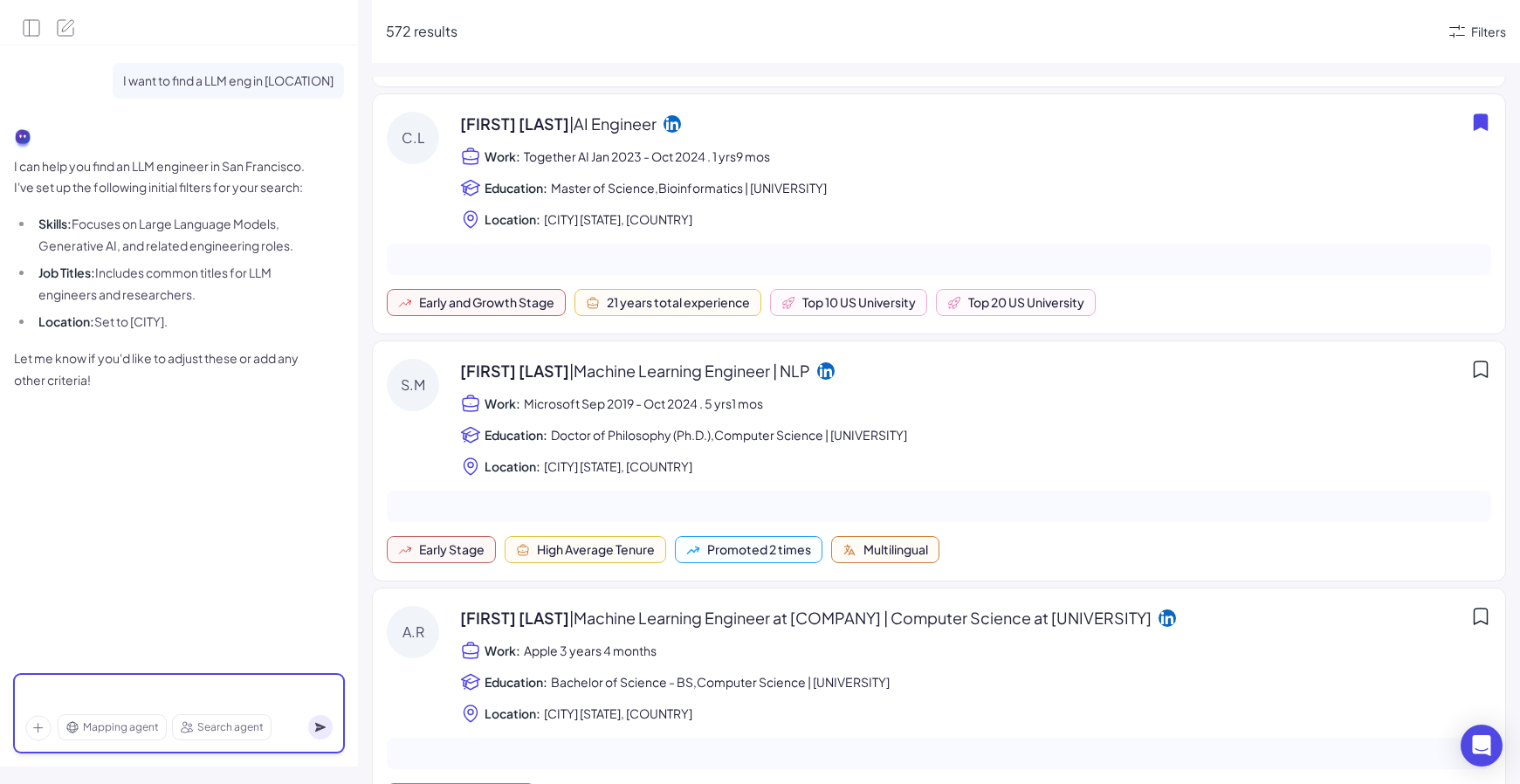 scroll, scrollTop: 1008, scrollLeft: 0, axis: vertical 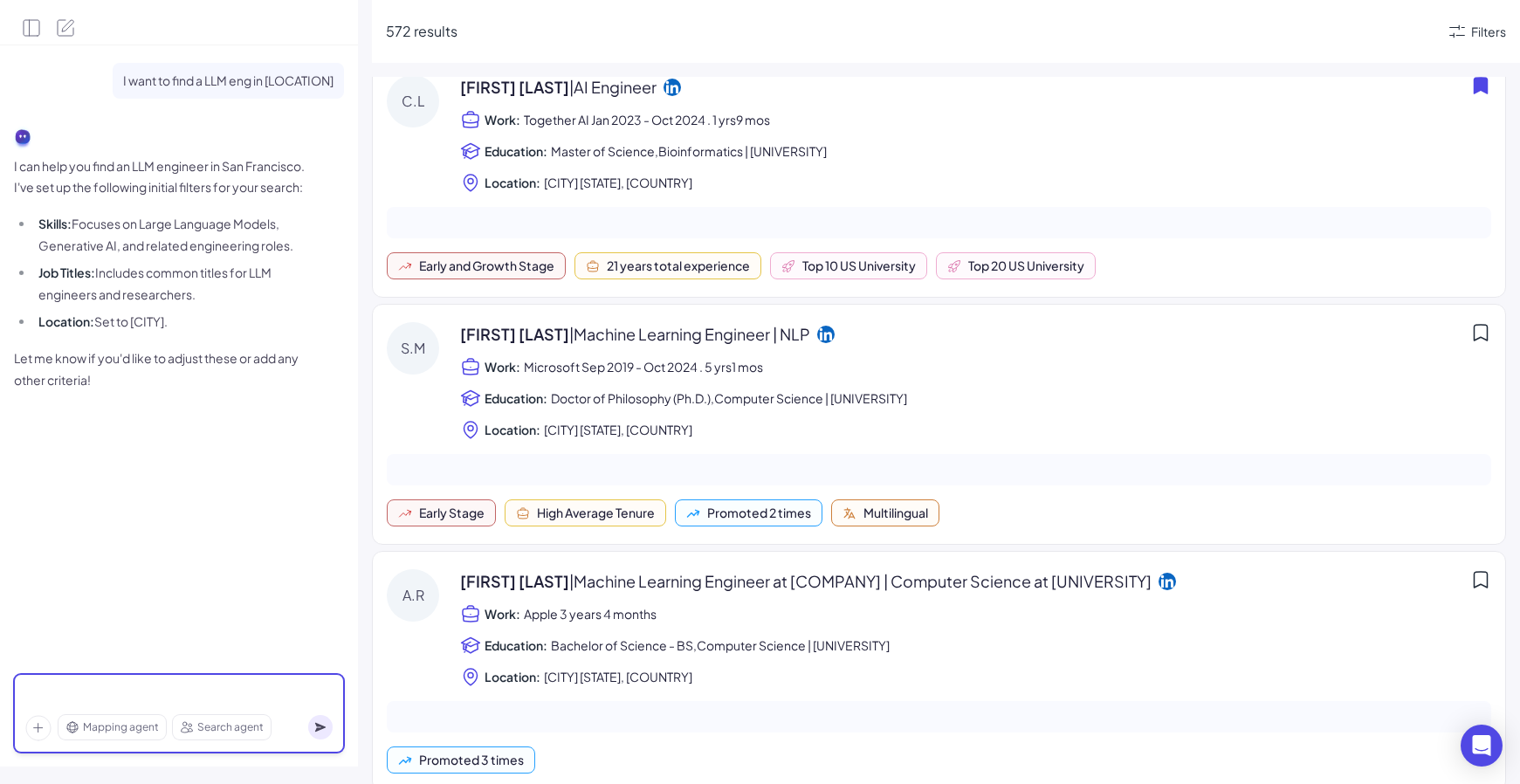 click at bounding box center [179, 695] 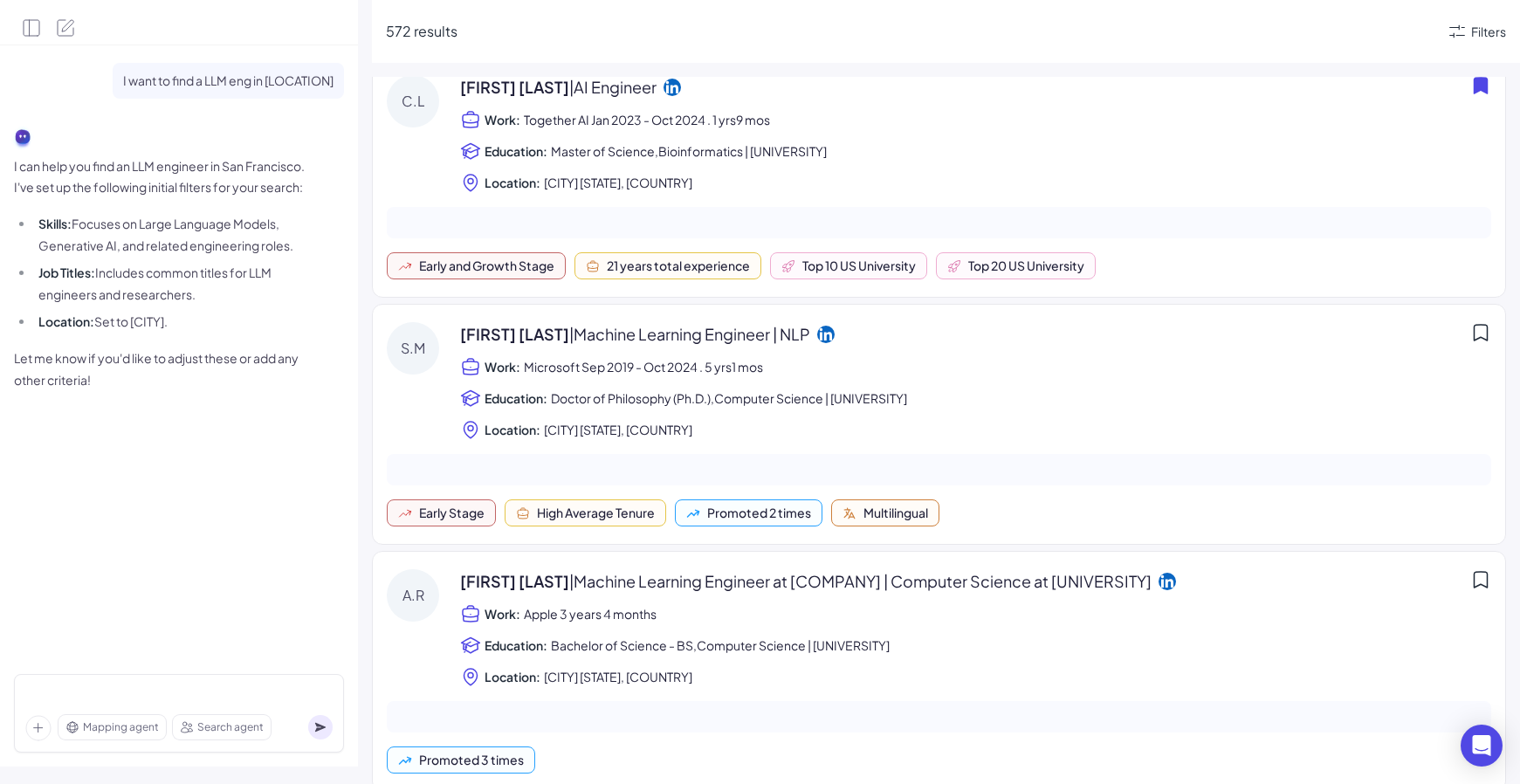 click on "Mapping agent" at bounding box center (120, 727) 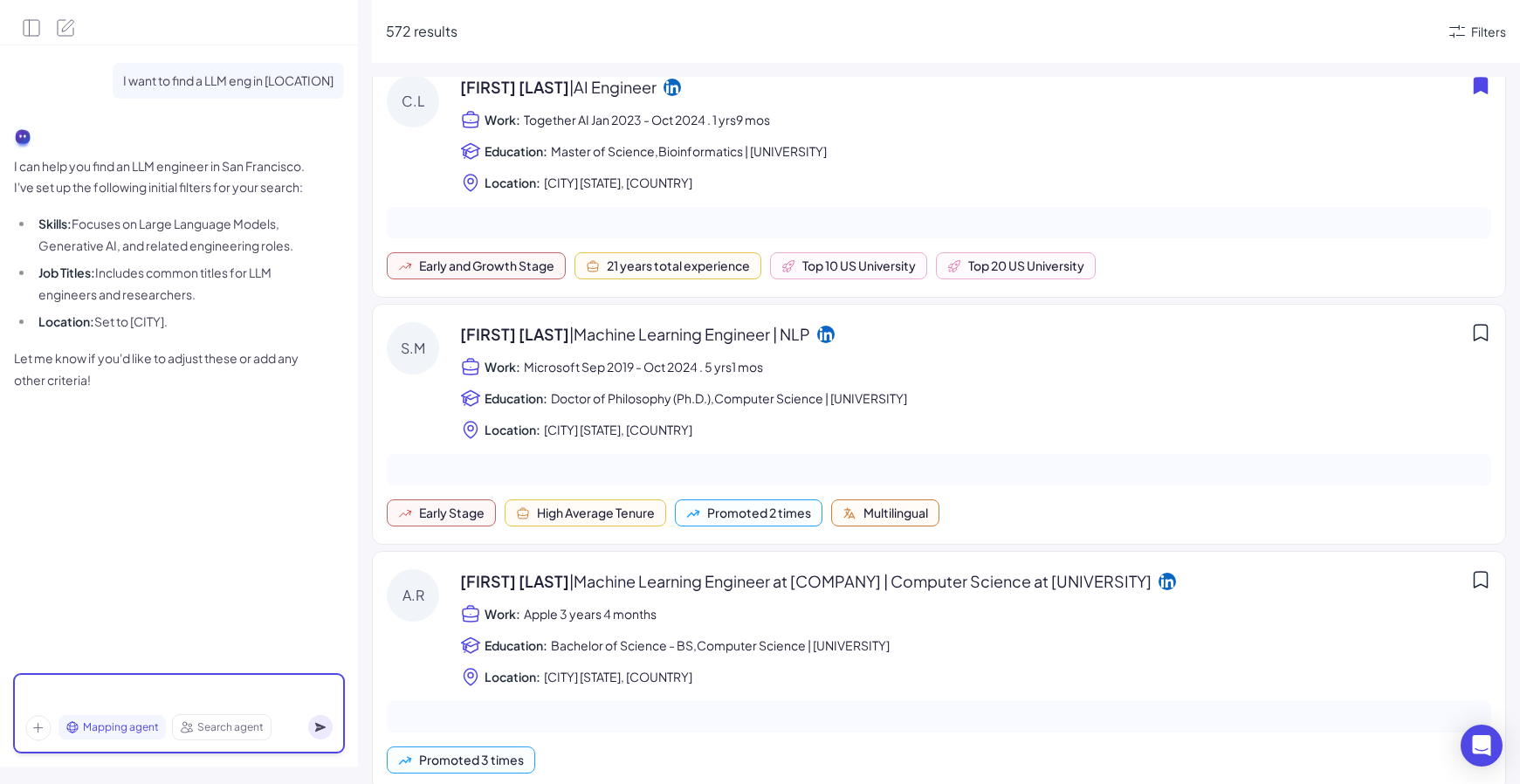 click at bounding box center [179, 695] 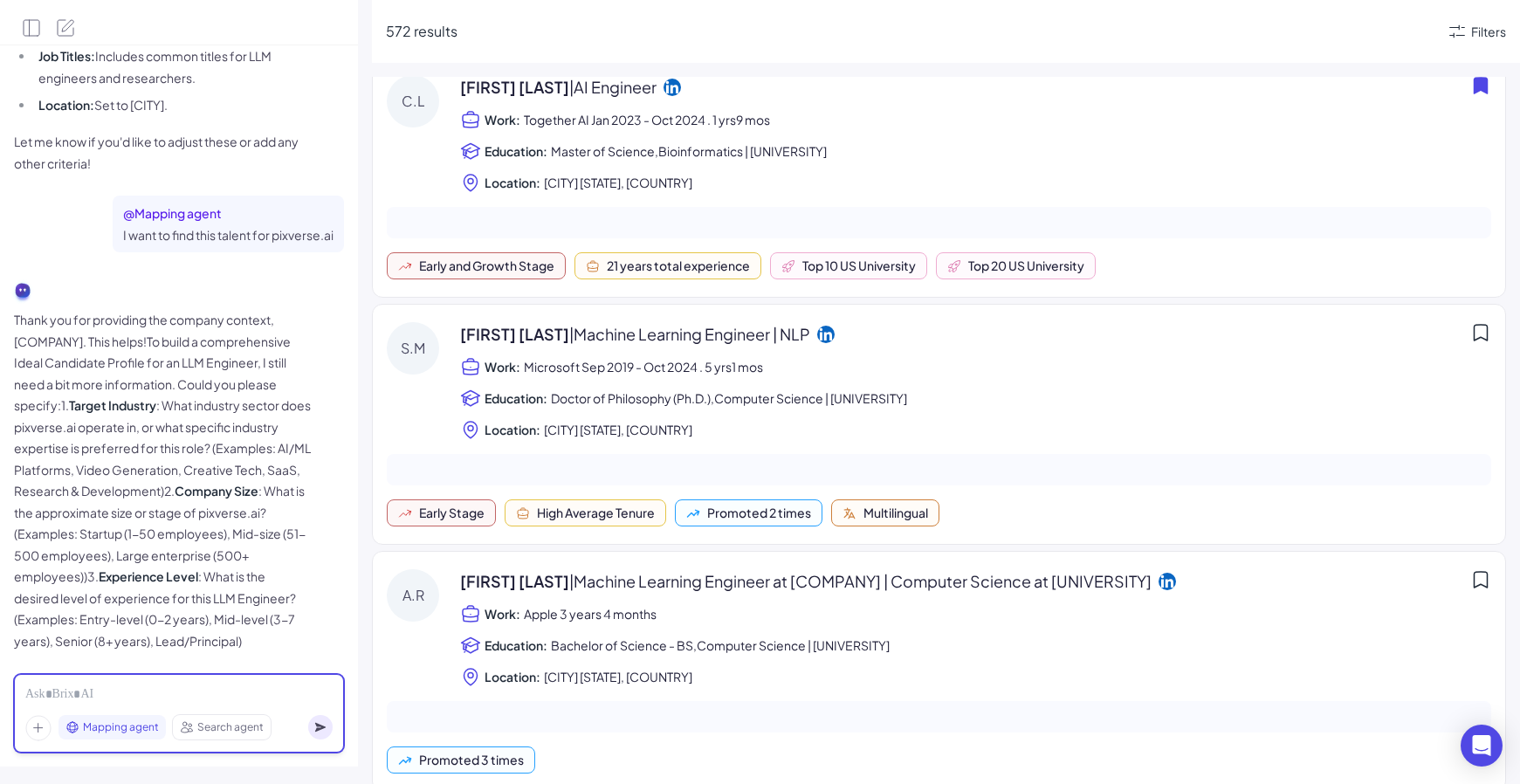 scroll, scrollTop: 239, scrollLeft: 0, axis: vertical 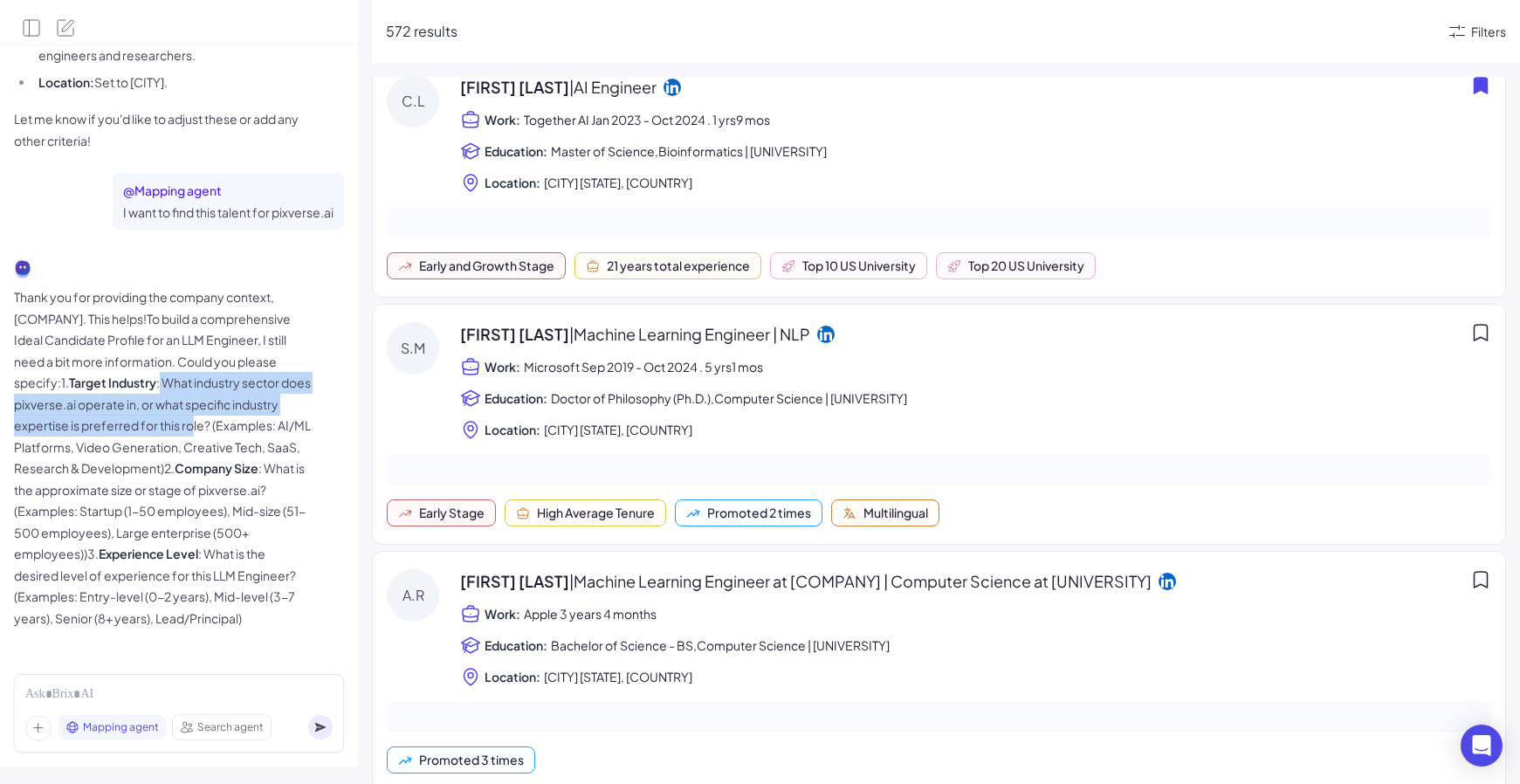 drag, startPoint x: 162, startPoint y: 385, endPoint x: 238, endPoint y: 432, distance: 89.358827 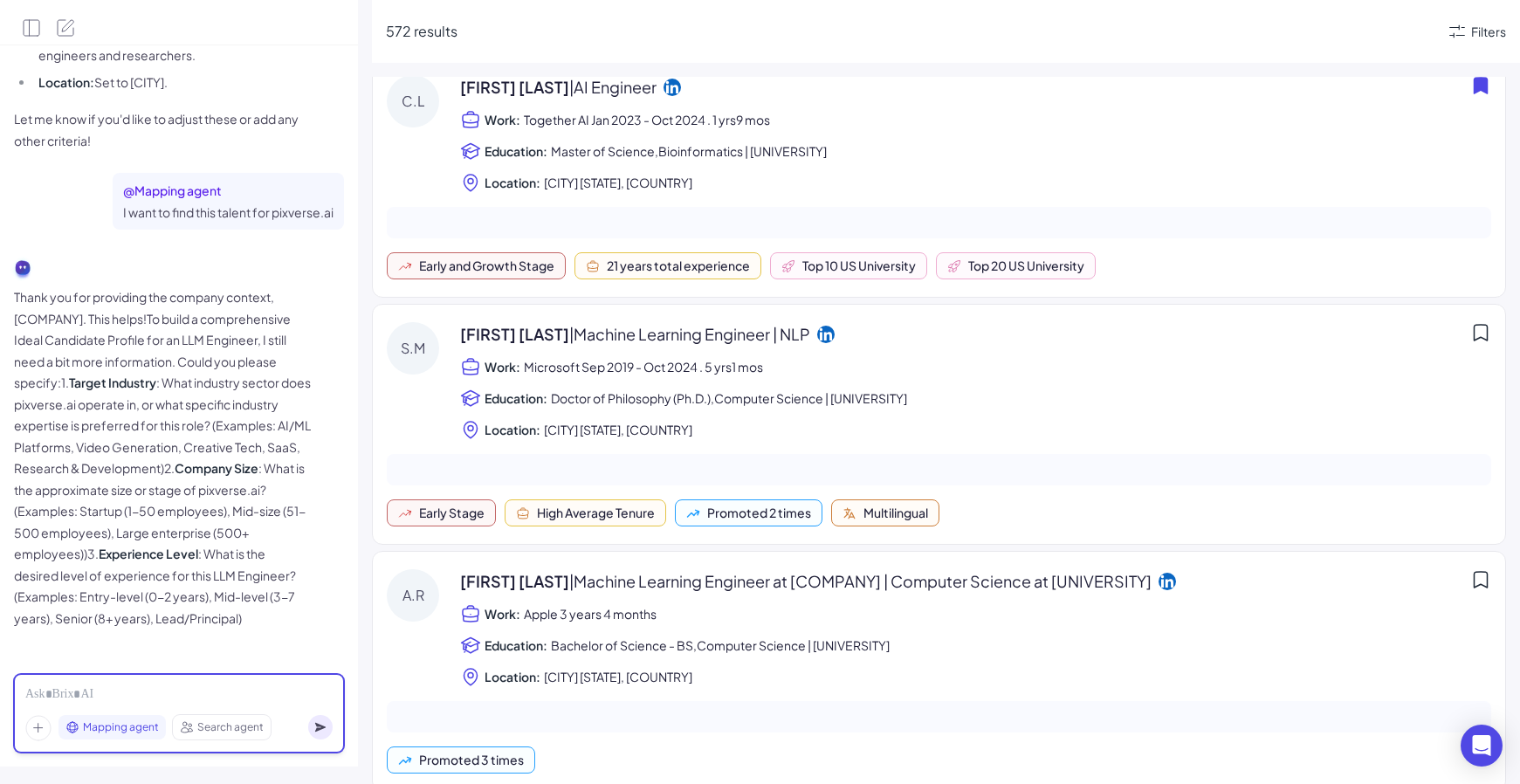 click at bounding box center (179, 695) 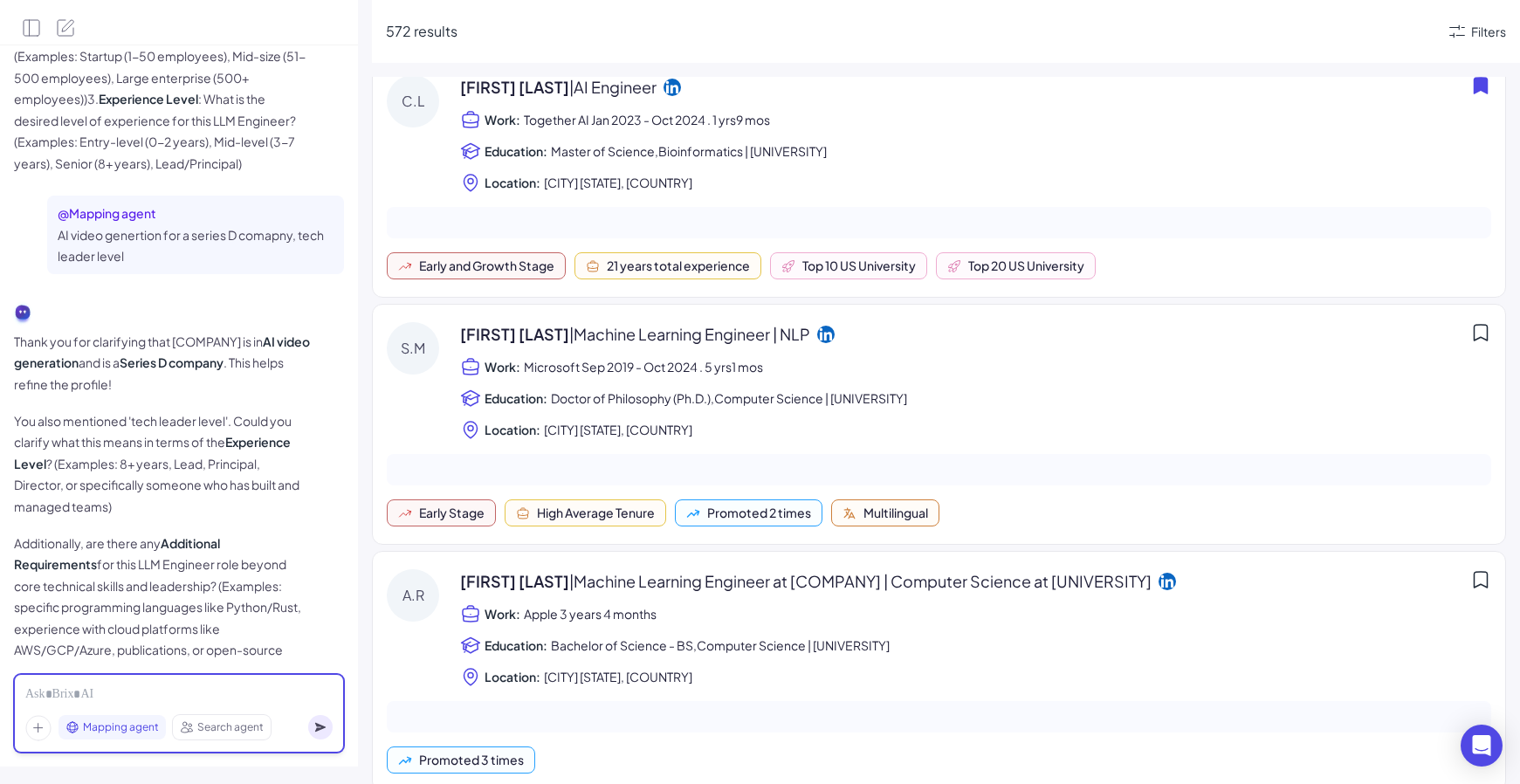scroll, scrollTop: 747, scrollLeft: 0, axis: vertical 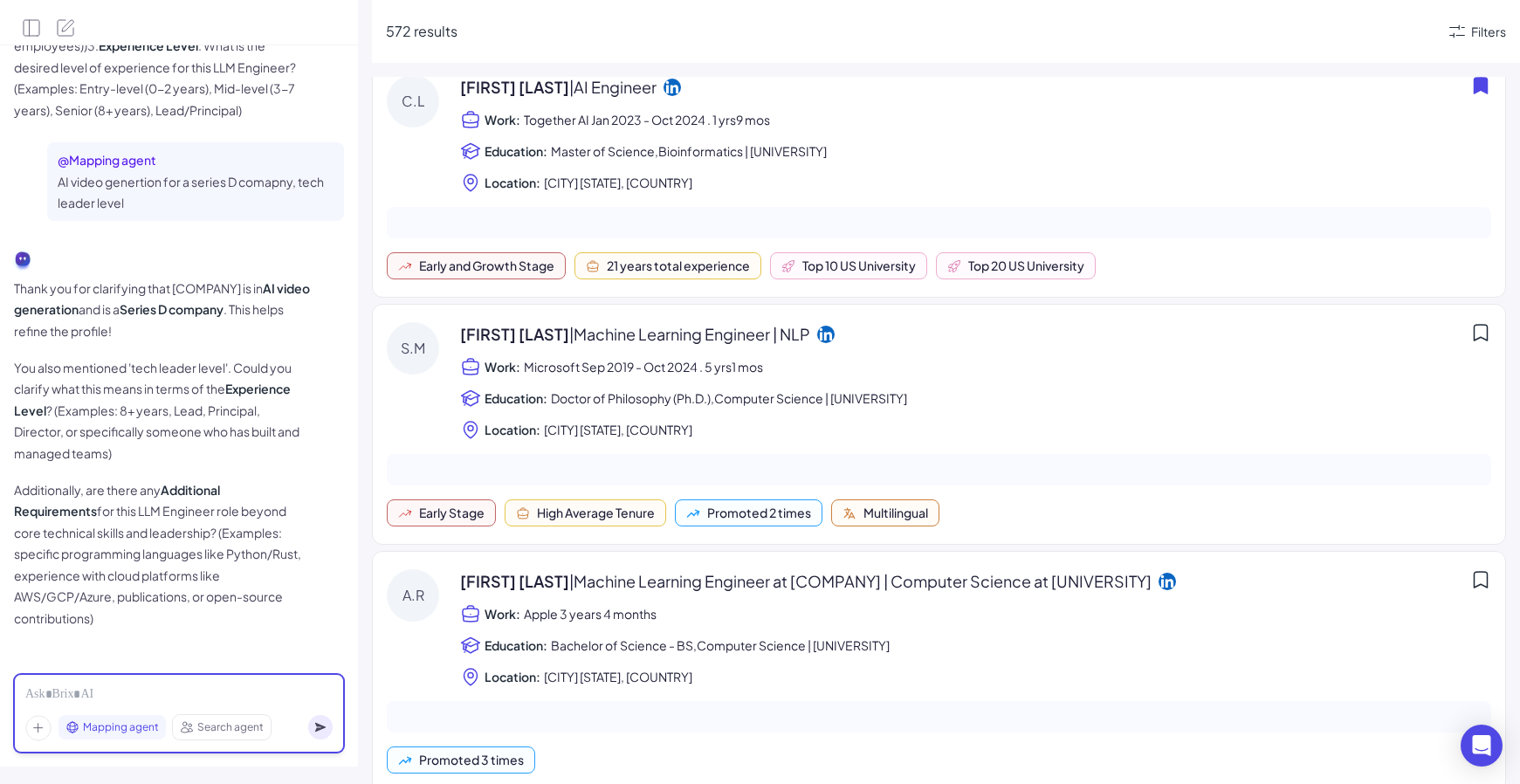 click at bounding box center [179, 695] 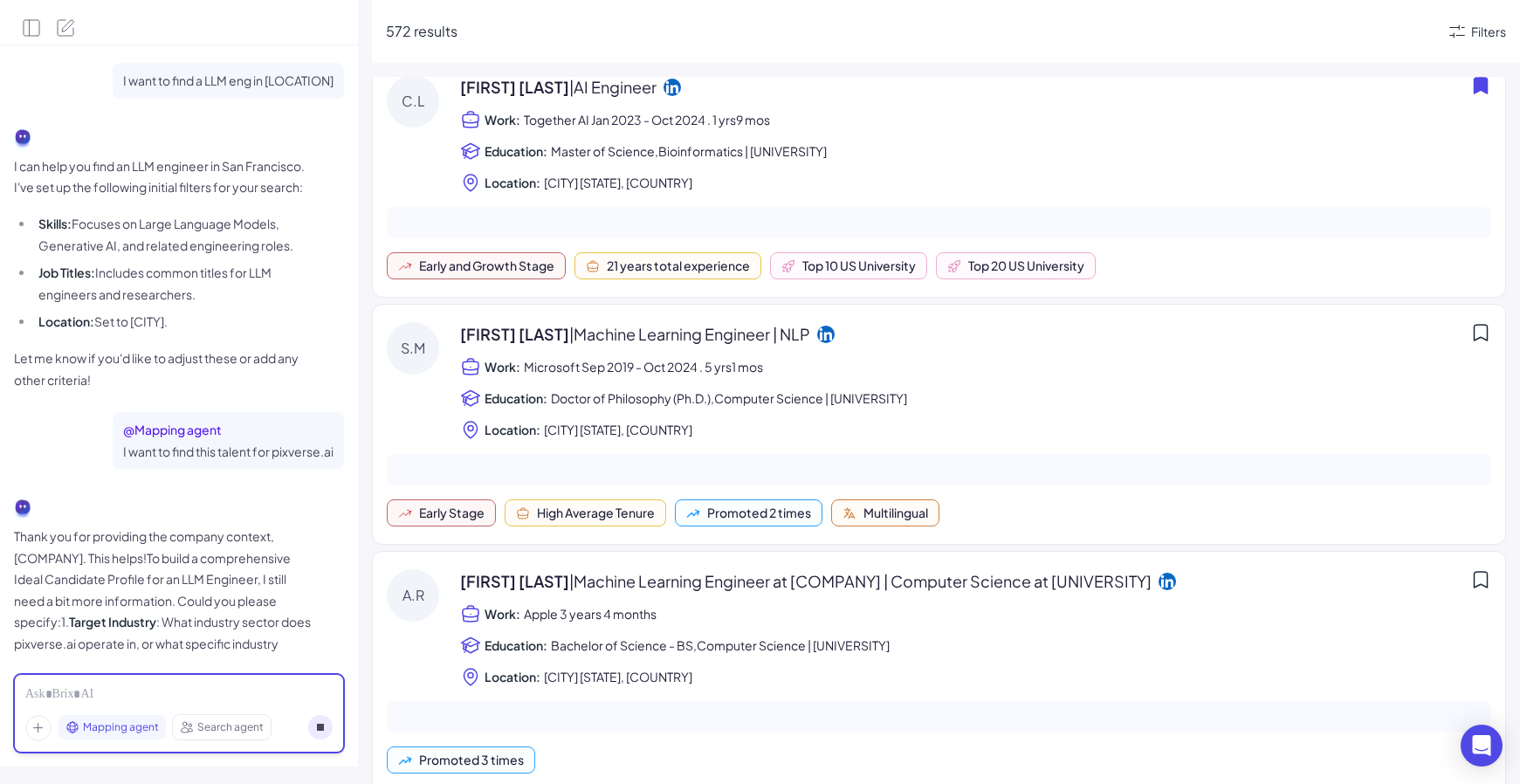 scroll, scrollTop: 108, scrollLeft: 0, axis: vertical 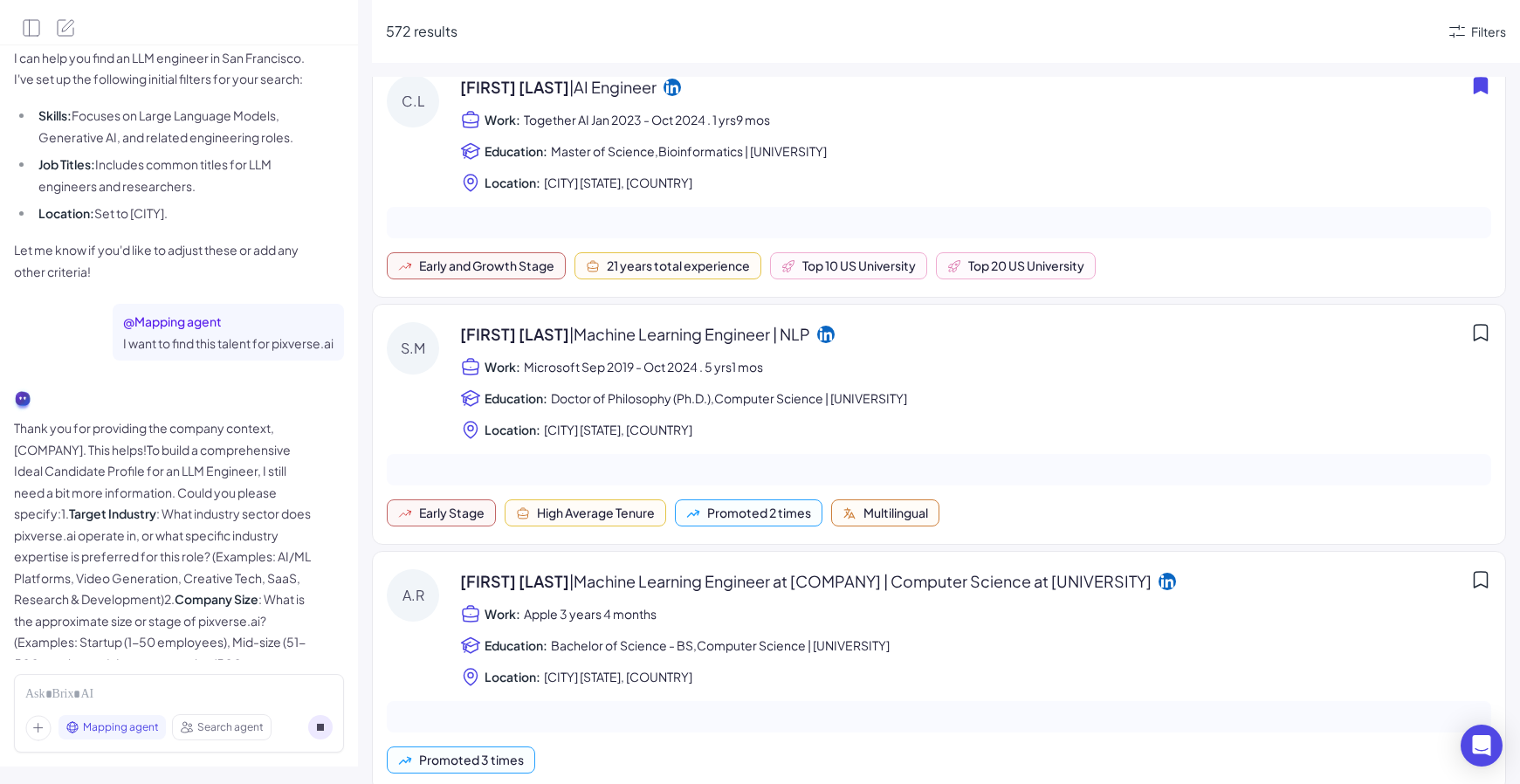 click on "Thank you for providing the company context, [COMPANY]. This helps!To build a comprehensive Ideal Candidate Profile for an LLM Engineer, I still need a bit more information. Could you please specify:1. Target Industry : What industry sector does [COMPANY] operate in, or what specific industry expertise is preferred for this role? (Examples: AI/ML Platforms, Video Generation, Creative Tech, SaaS, Research & Development)2. Company Size : What is the approximate size or stage of [COMPANY]? (Examples: Startup (1-50 employees), Mid-size (51-500 employees), Large enterprise (500+ employees))3. Experience Level : What is the desired level of experience for this LLM Engineer? (Examples: Entry-level (0-2 years), Mid-level (3-7 years), Senior (8+ years), Lead/Principal)" at bounding box center (162, 588) 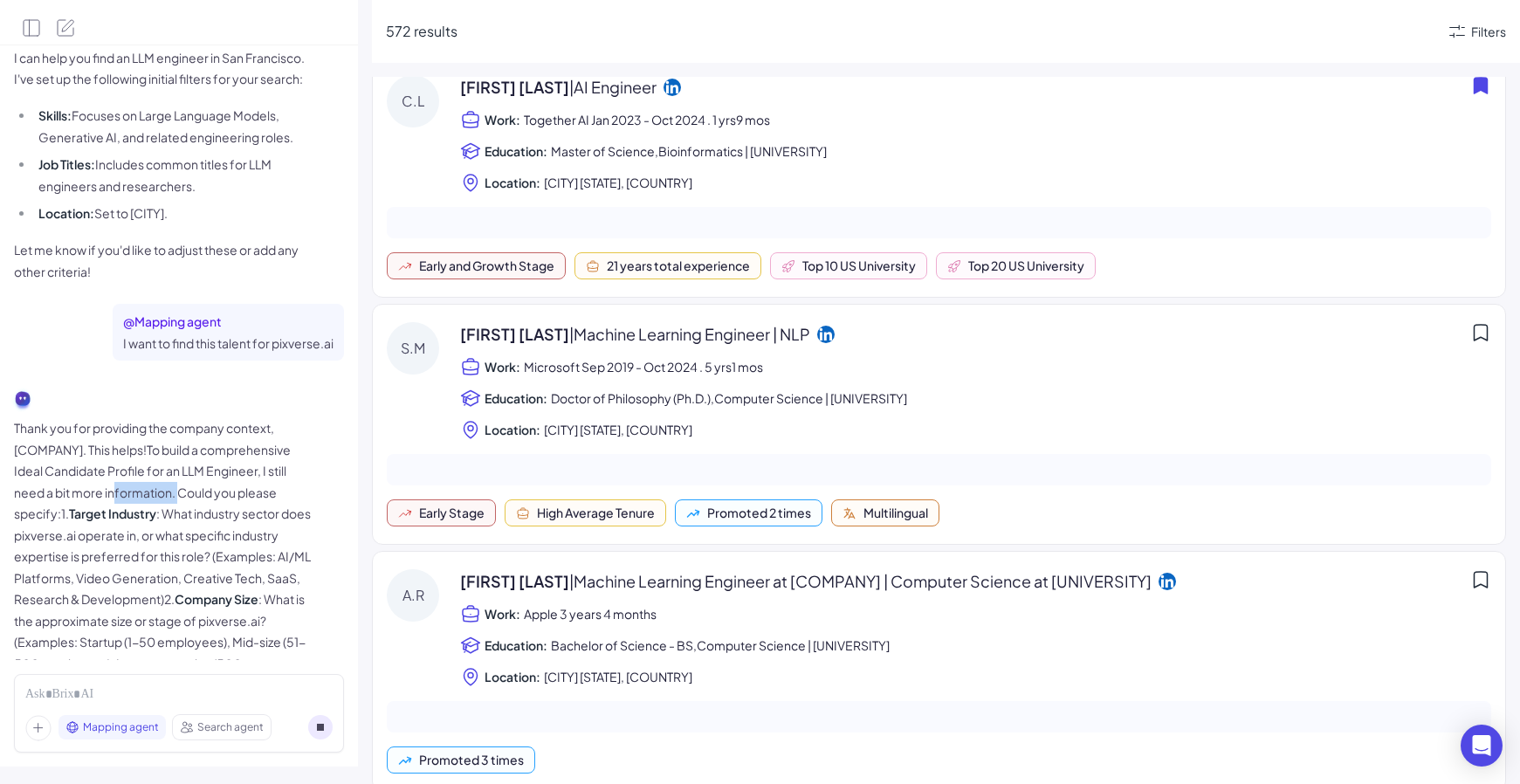 click on "Thank you for providing the company context, [COMPANY]. This helps!To build a comprehensive Ideal Candidate Profile for an LLM Engineer, I still need a bit more information. Could you please specify:1. Target Industry : What industry sector does [COMPANY] operate in, or what specific industry expertise is preferred for this role? (Examples: AI/ML Platforms, Video Generation, Creative Tech, SaaS, Research & Development)2. Company Size : What is the approximate size or stage of [COMPANY]? (Examples: Startup (1-50 employees), Mid-size (51-500 employees), Large enterprise (500+ employees))3. Experience Level : What is the desired level of experience for this LLM Engineer? (Examples: Entry-level (0-2 years), Mid-level (3-7 years), Senior (8+ years), Lead/Principal)" at bounding box center (162, 588) 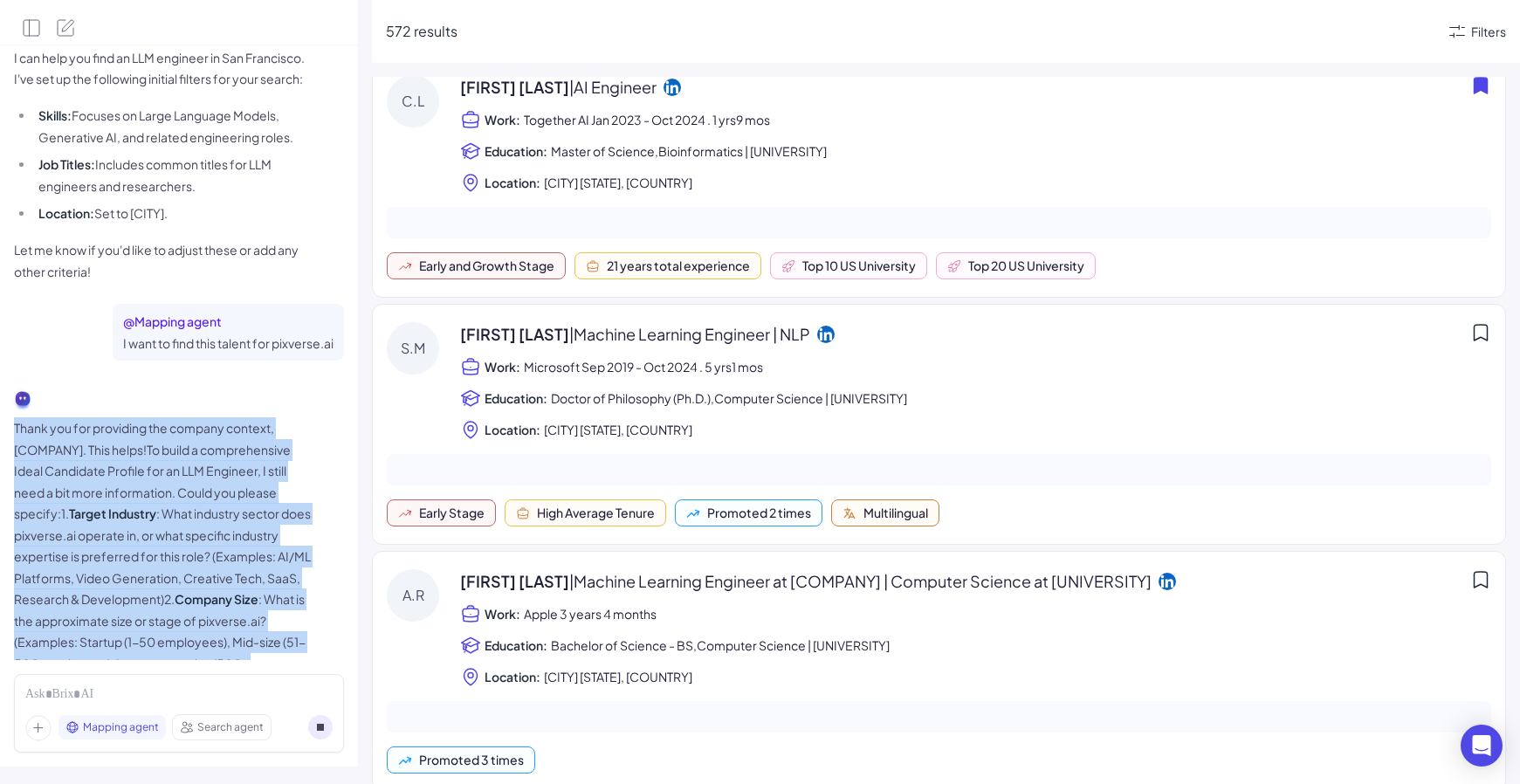 click on "Thank you for providing the company context, [COMPANY]. This helps!To build a comprehensive Ideal Candidate Profile for an LLM Engineer, I still need a bit more information. Could you please specify:1. Target Industry : What industry sector does [COMPANY] operate in, or what specific industry expertise is preferred for this role? (Examples: AI/ML Platforms, Video Generation, Creative Tech, SaaS, Research & Development)2. Company Size : What is the approximate size or stage of [COMPANY]? (Examples: Startup (1-50 employees), Mid-size (51-500 employees), Large enterprise (500+ employees))3. Experience Level : What is the desired level of experience for this LLM Engineer? (Examples: Entry-level (0-2 years), Mid-level (3-7 years), Senior (8+ years), Lead/Principal)" at bounding box center [162, 588] 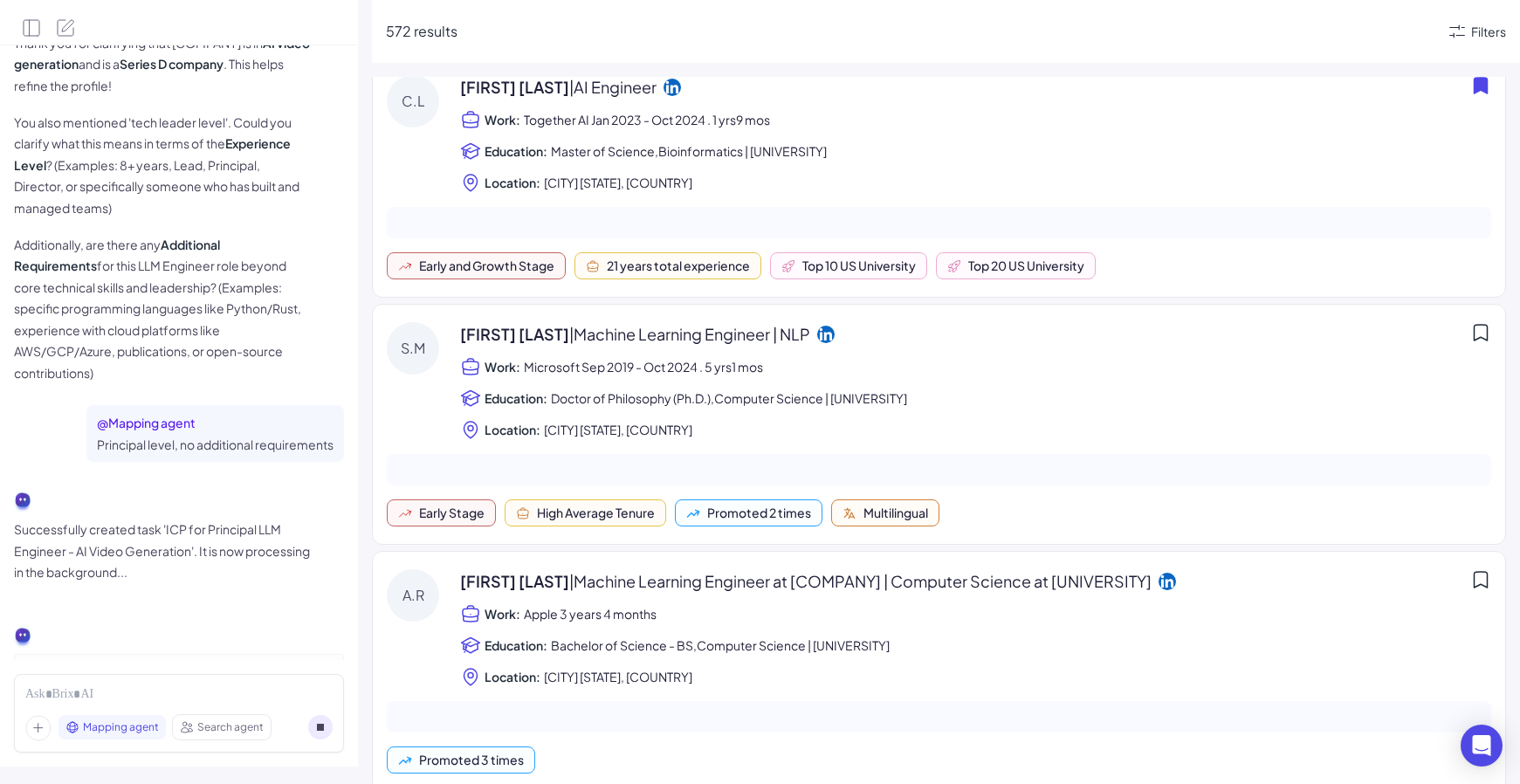 scroll, scrollTop: 925, scrollLeft: 0, axis: vertical 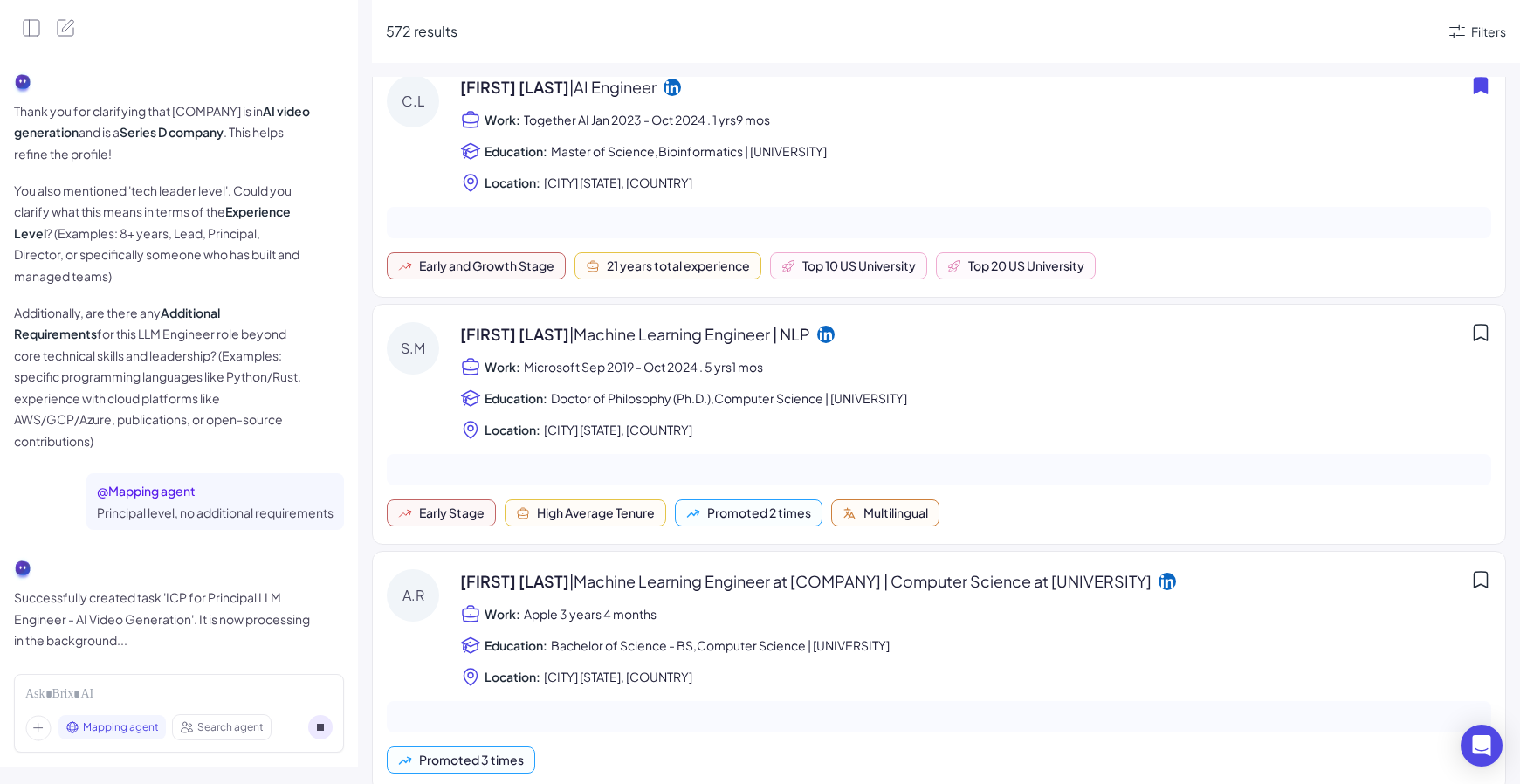 click on "Additional Requirements" at bounding box center (117, 323) 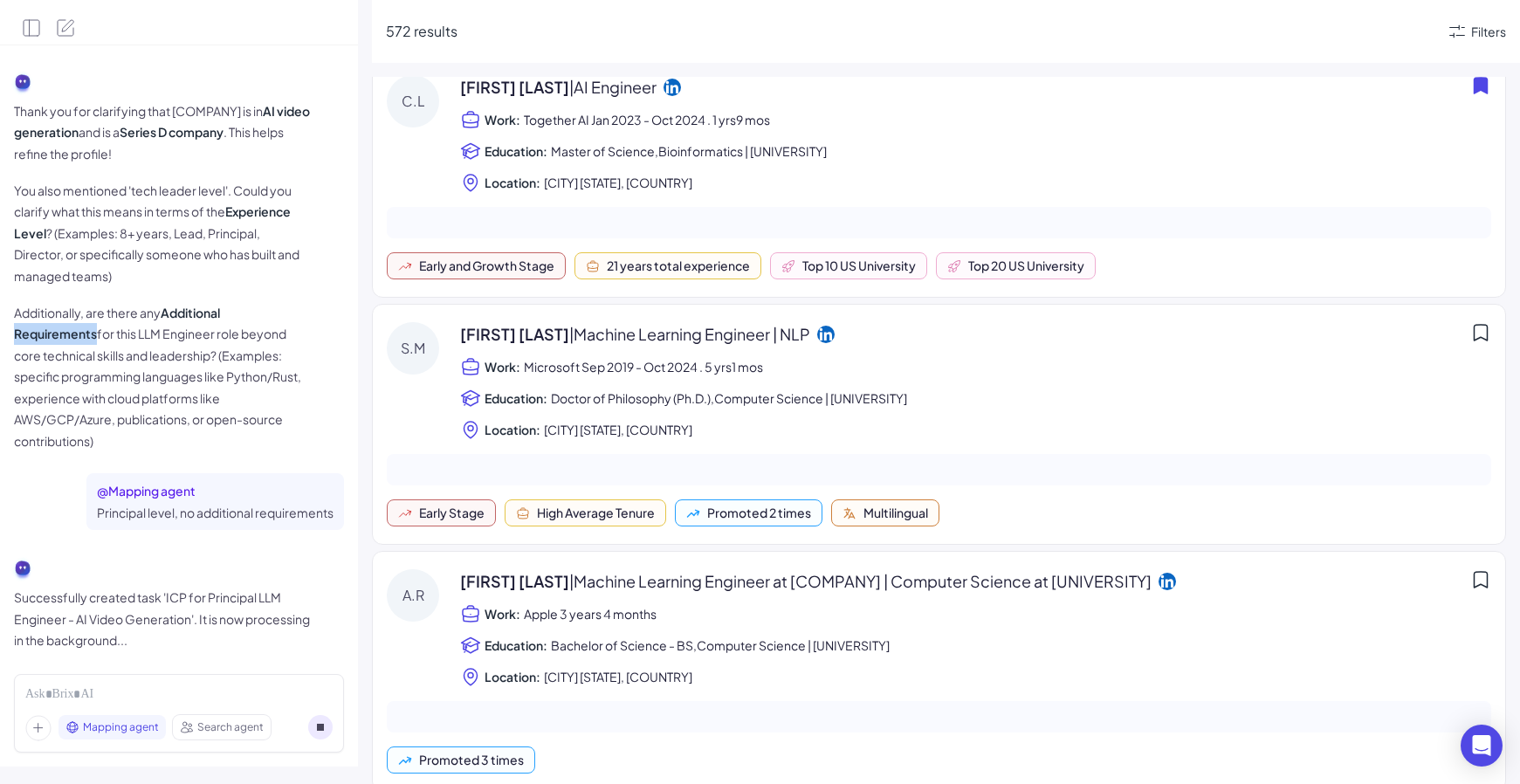 scroll, scrollTop: 1131, scrollLeft: 0, axis: vertical 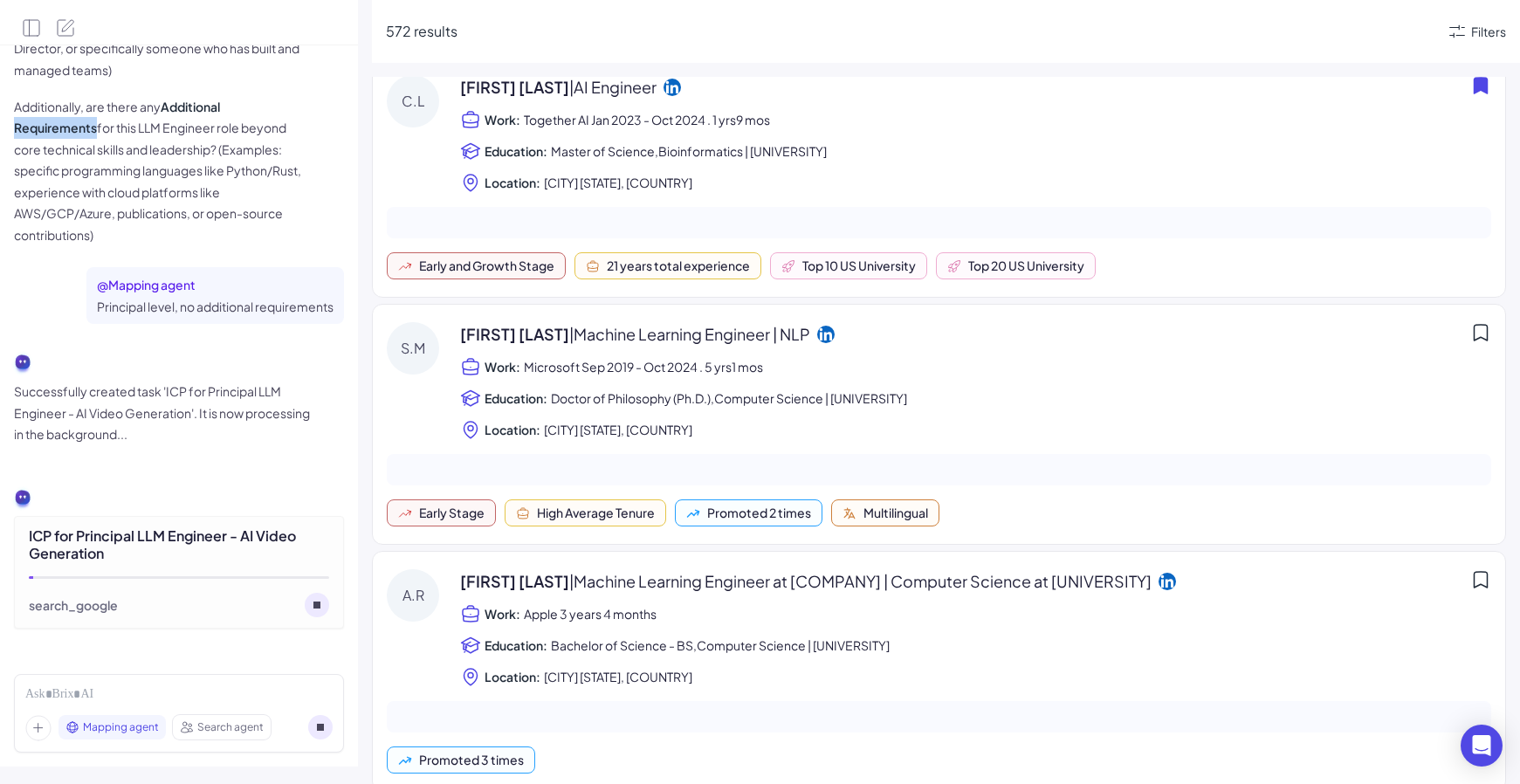 click on "Successfully created task 'ICP for Principal LLM Engineer - AI Video Generation'. It is now processing in the background..." at bounding box center (162, 413) 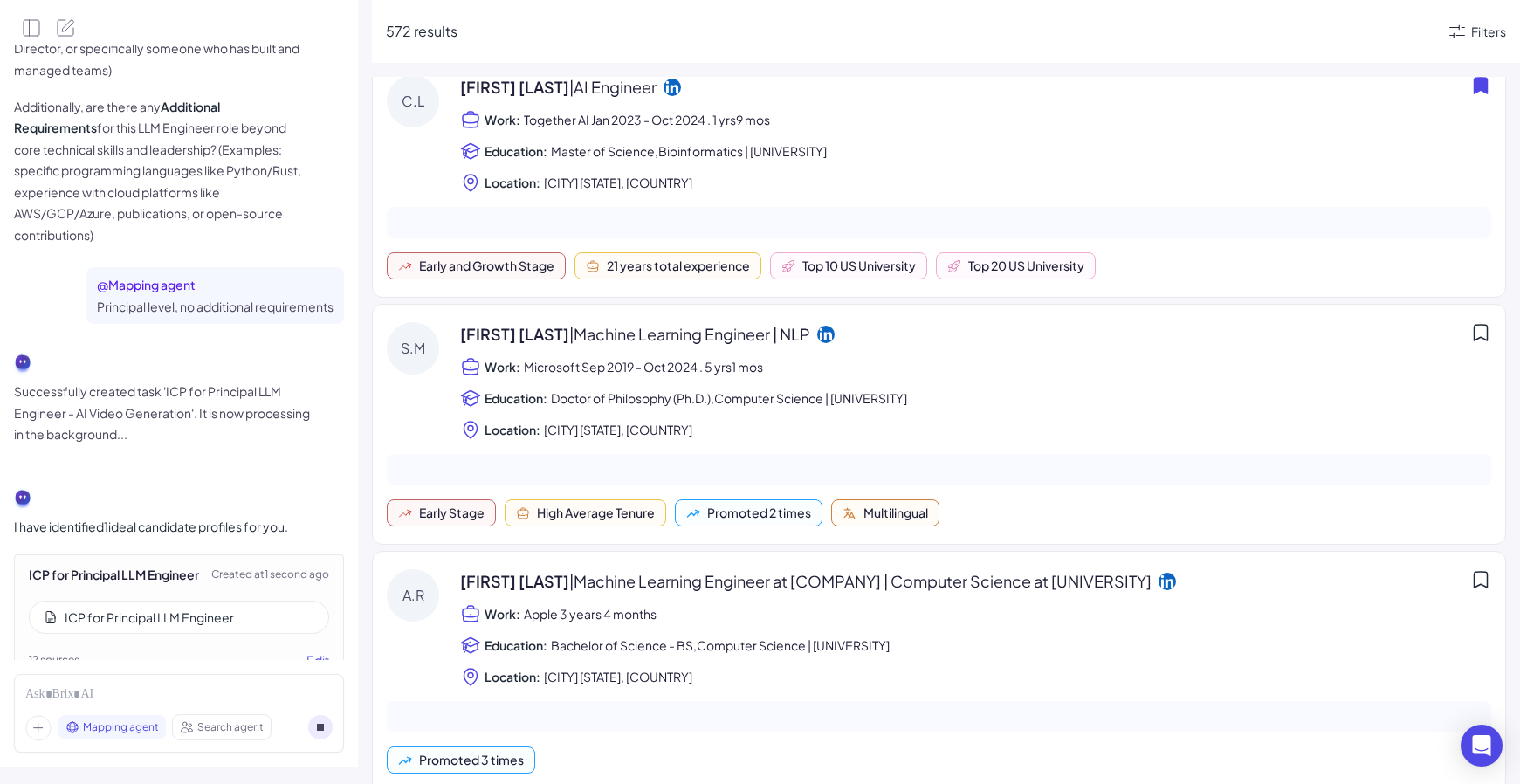 scroll, scrollTop: 1183, scrollLeft: 0, axis: vertical 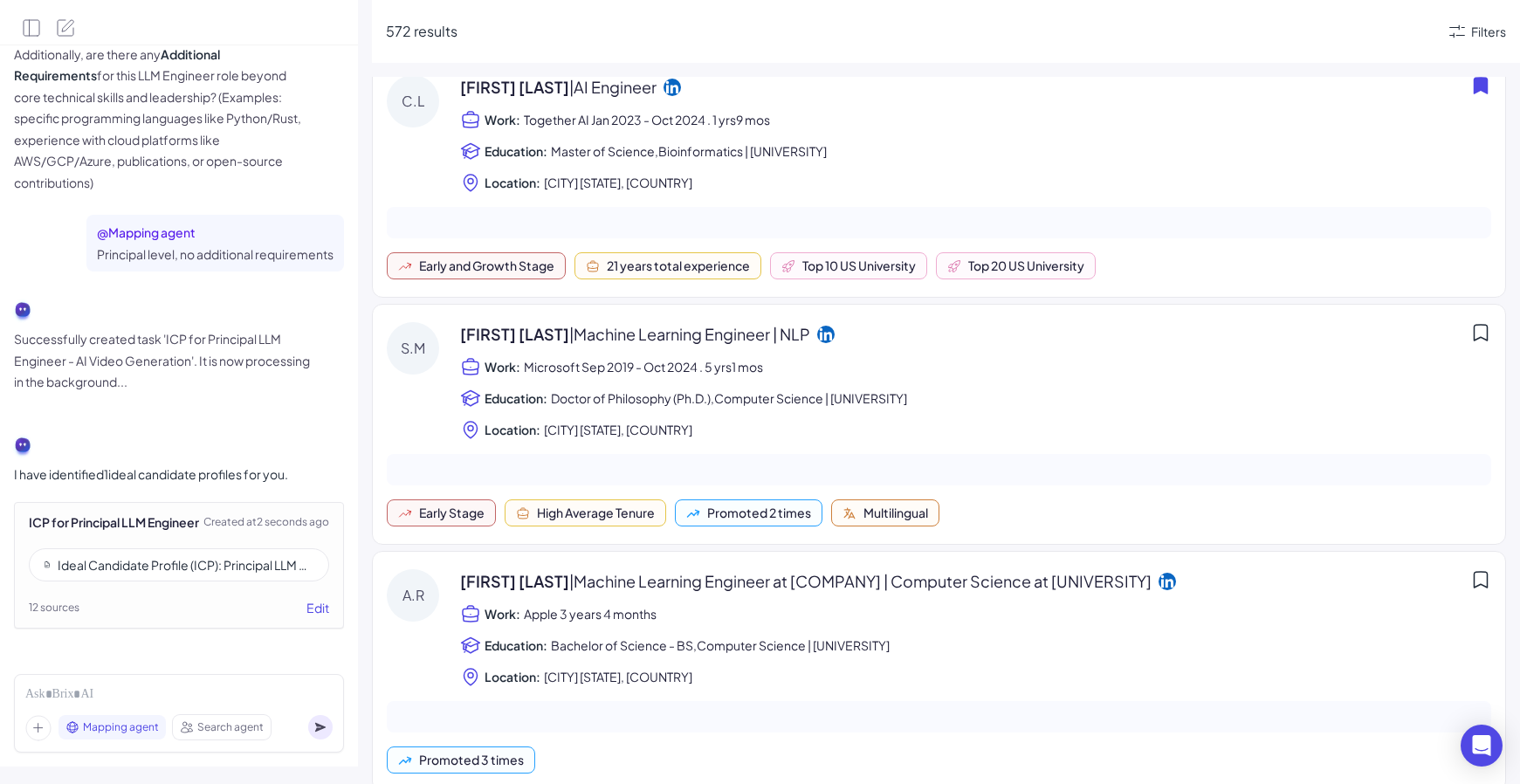 click on "ICP for Principal LLM Engineer Created at 2 seconds ago Ideal Candidate Profile (ICP): Principal LLM Engineer – AI Video Generation | PixVerse.ai 12 sources Edit" at bounding box center [179, 565] 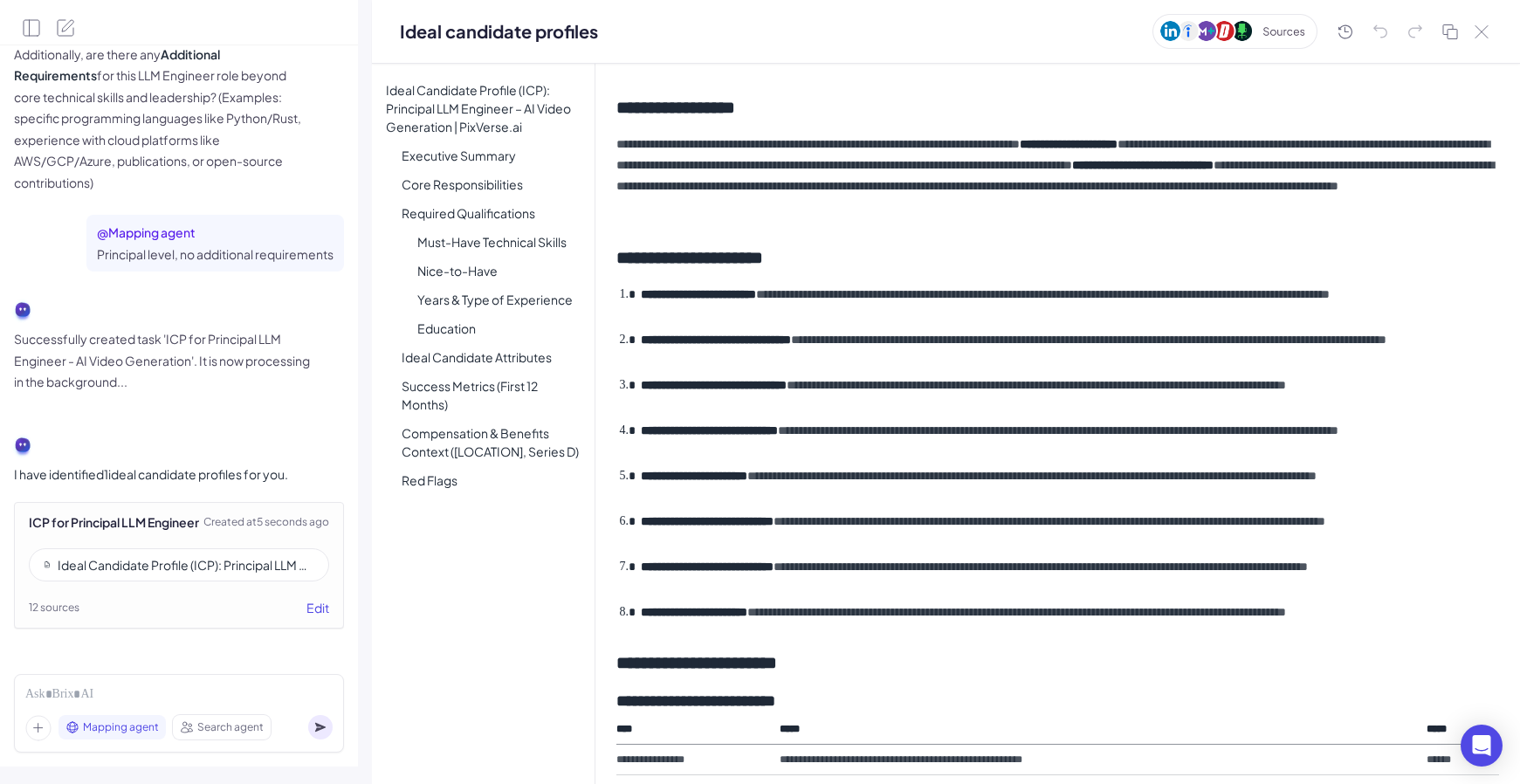 scroll, scrollTop: 96, scrollLeft: 0, axis: vertical 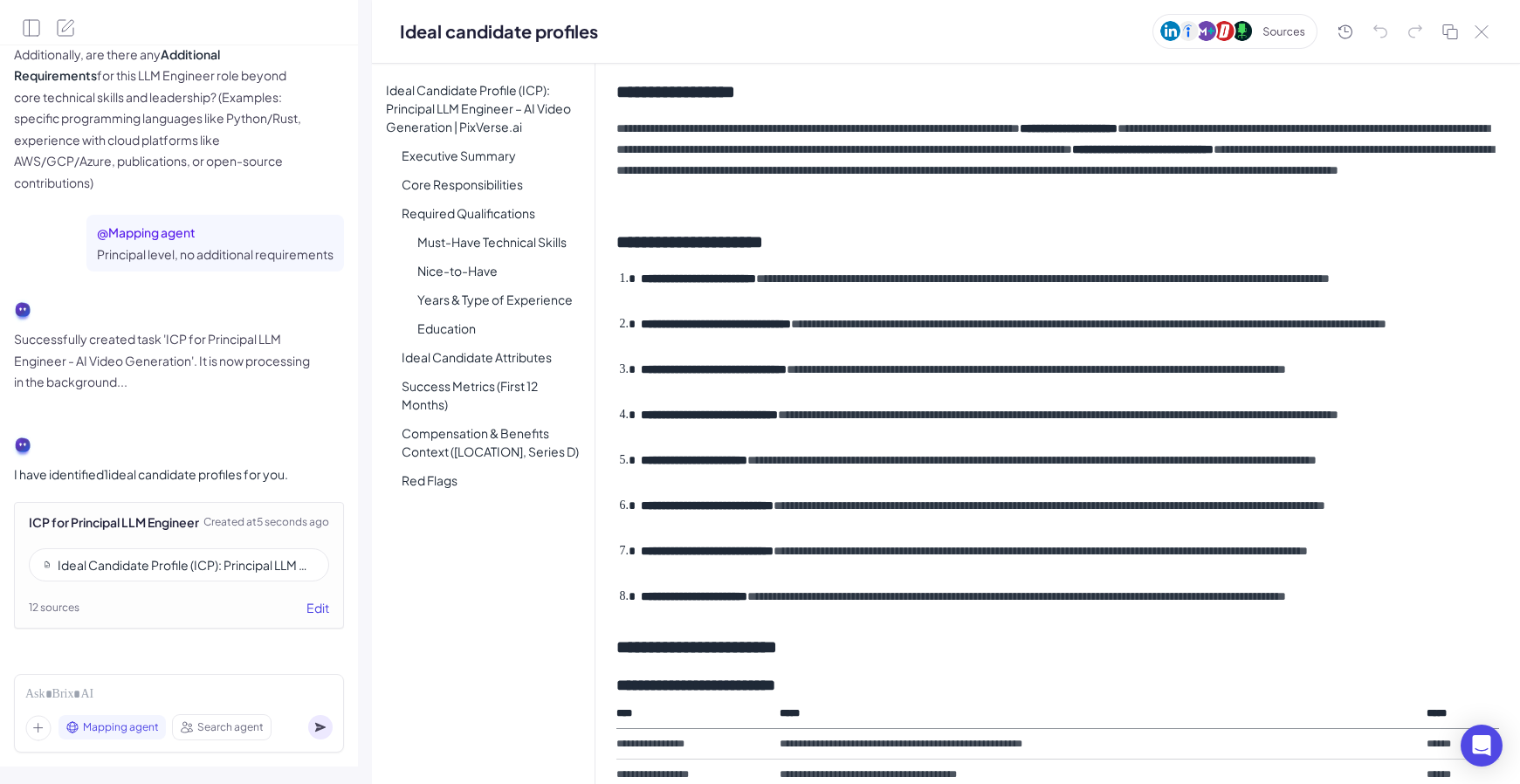 click on "**********" at bounding box center (1057, 160) 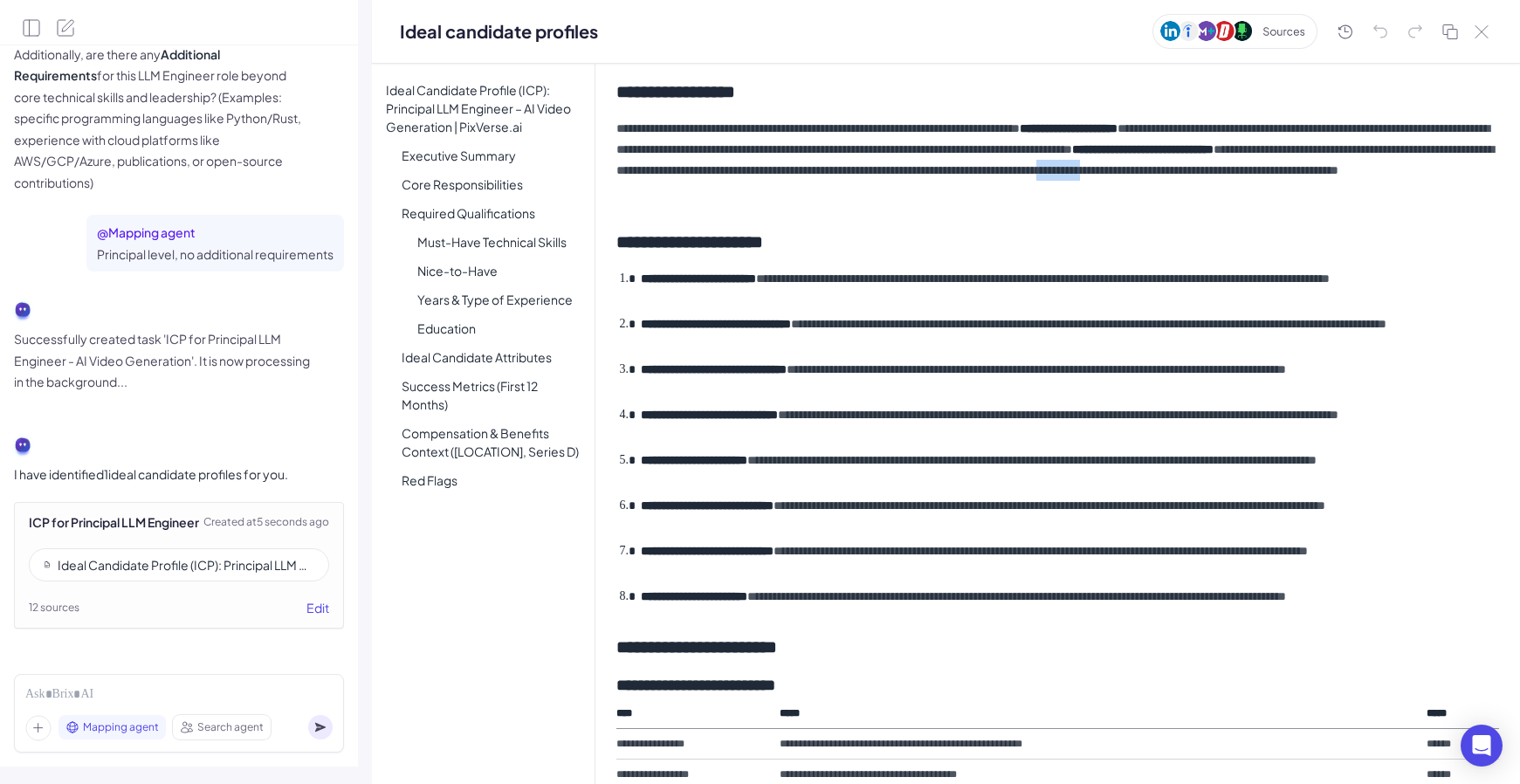 click on "**********" at bounding box center [1057, 160] 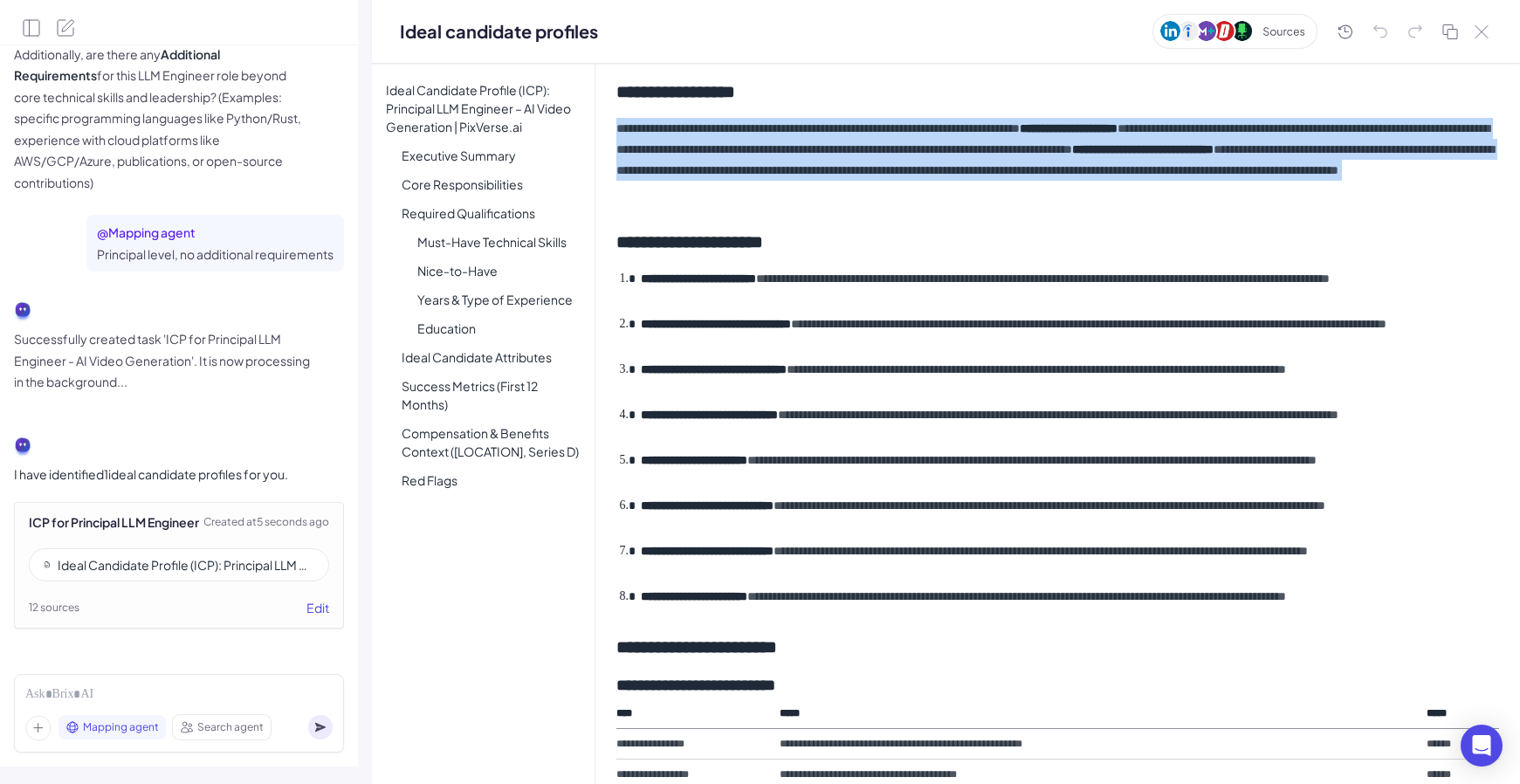 click on "**********" at bounding box center [1057, 160] 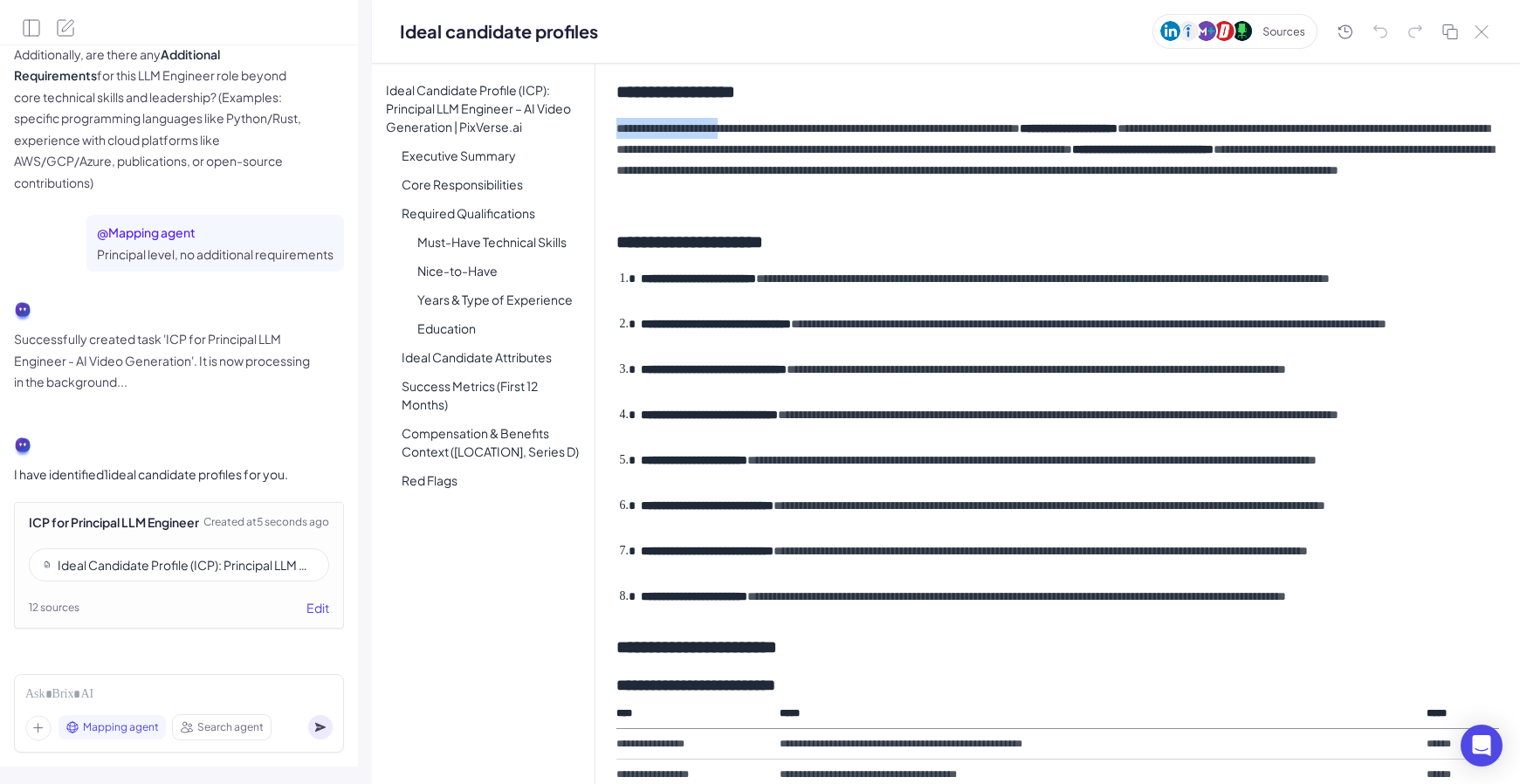 drag, startPoint x: 741, startPoint y: 129, endPoint x: 705, endPoint y: 113, distance: 39.395431 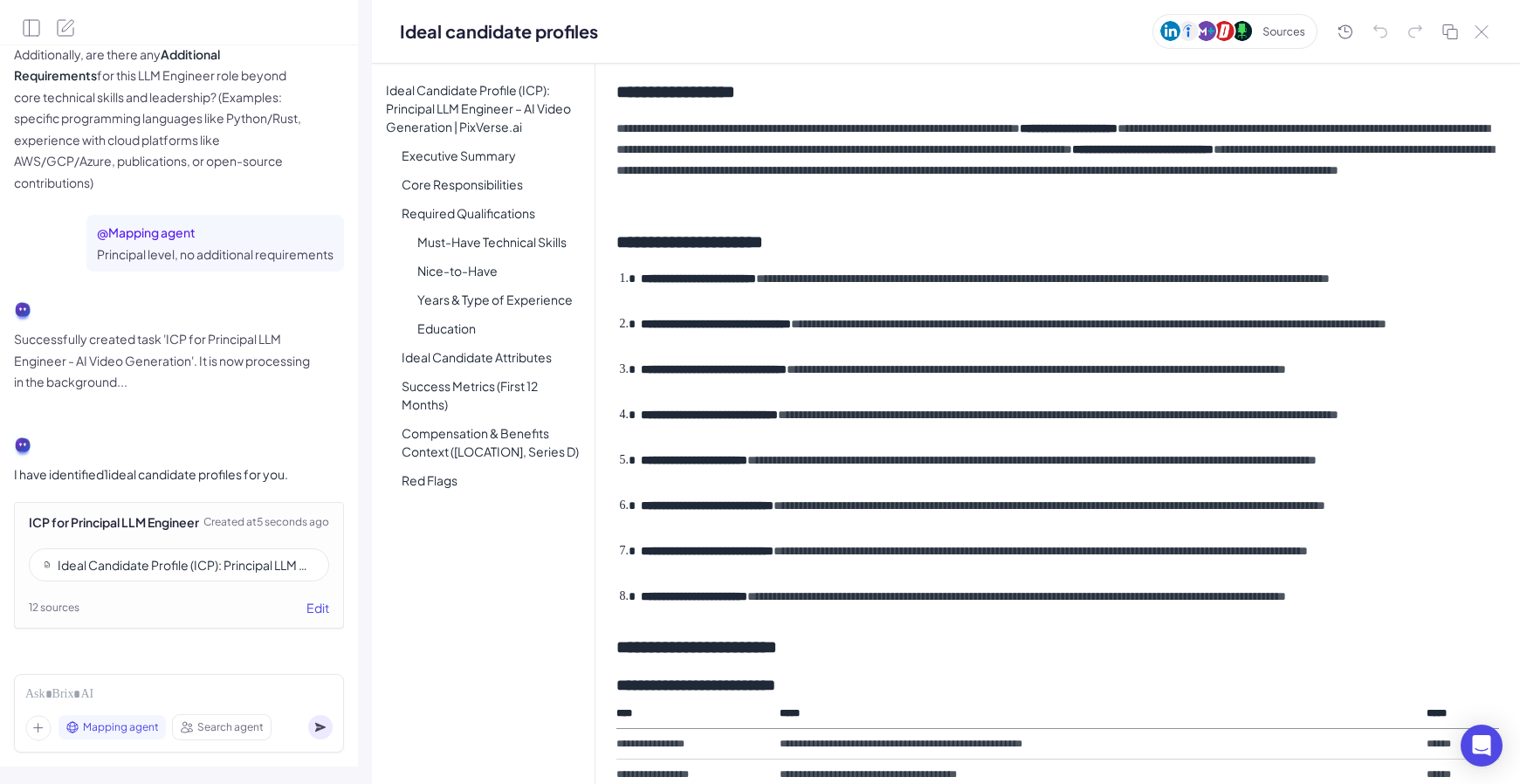 click on "**********" at bounding box center [1057, 423] 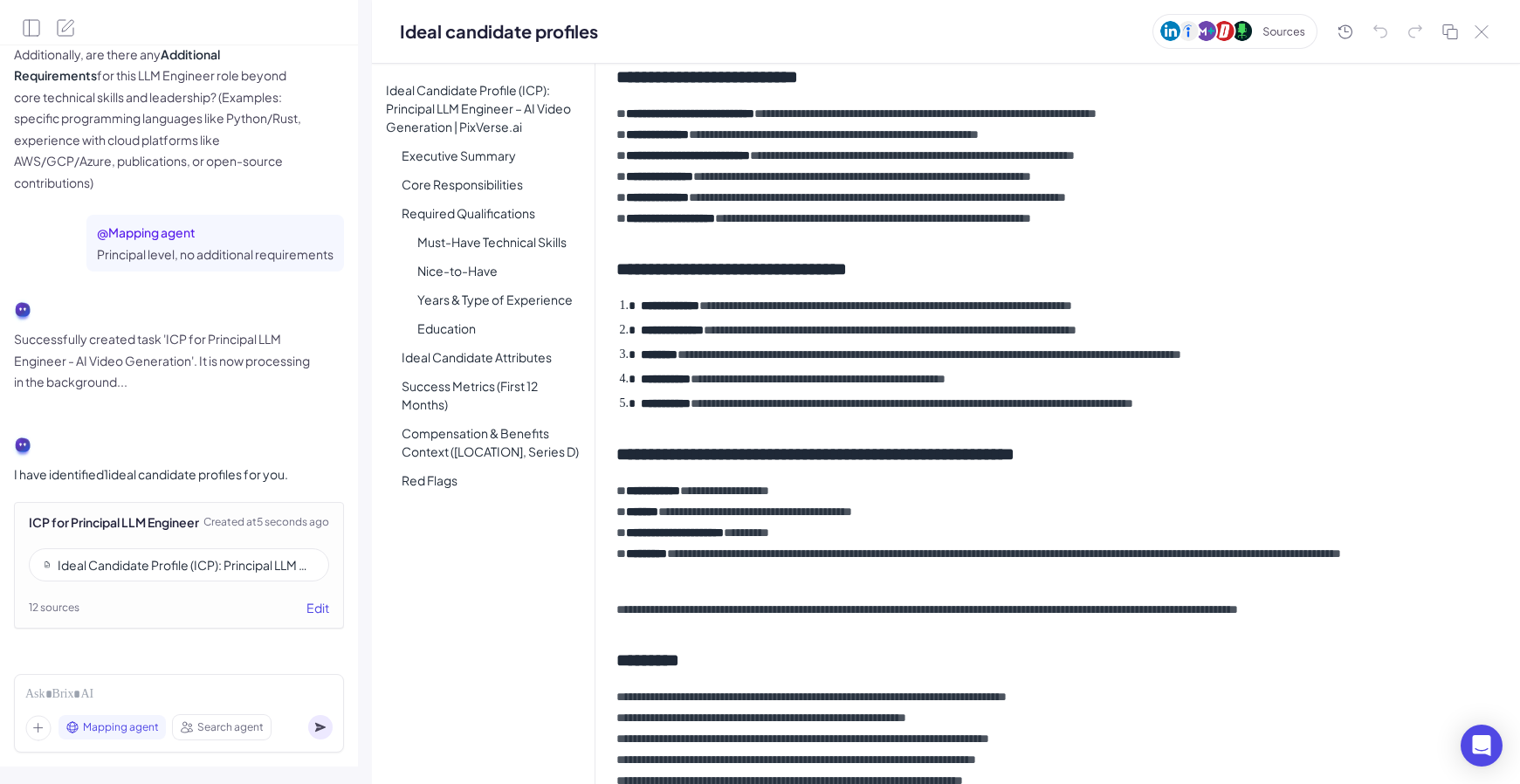scroll, scrollTop: 1363, scrollLeft: 0, axis: vertical 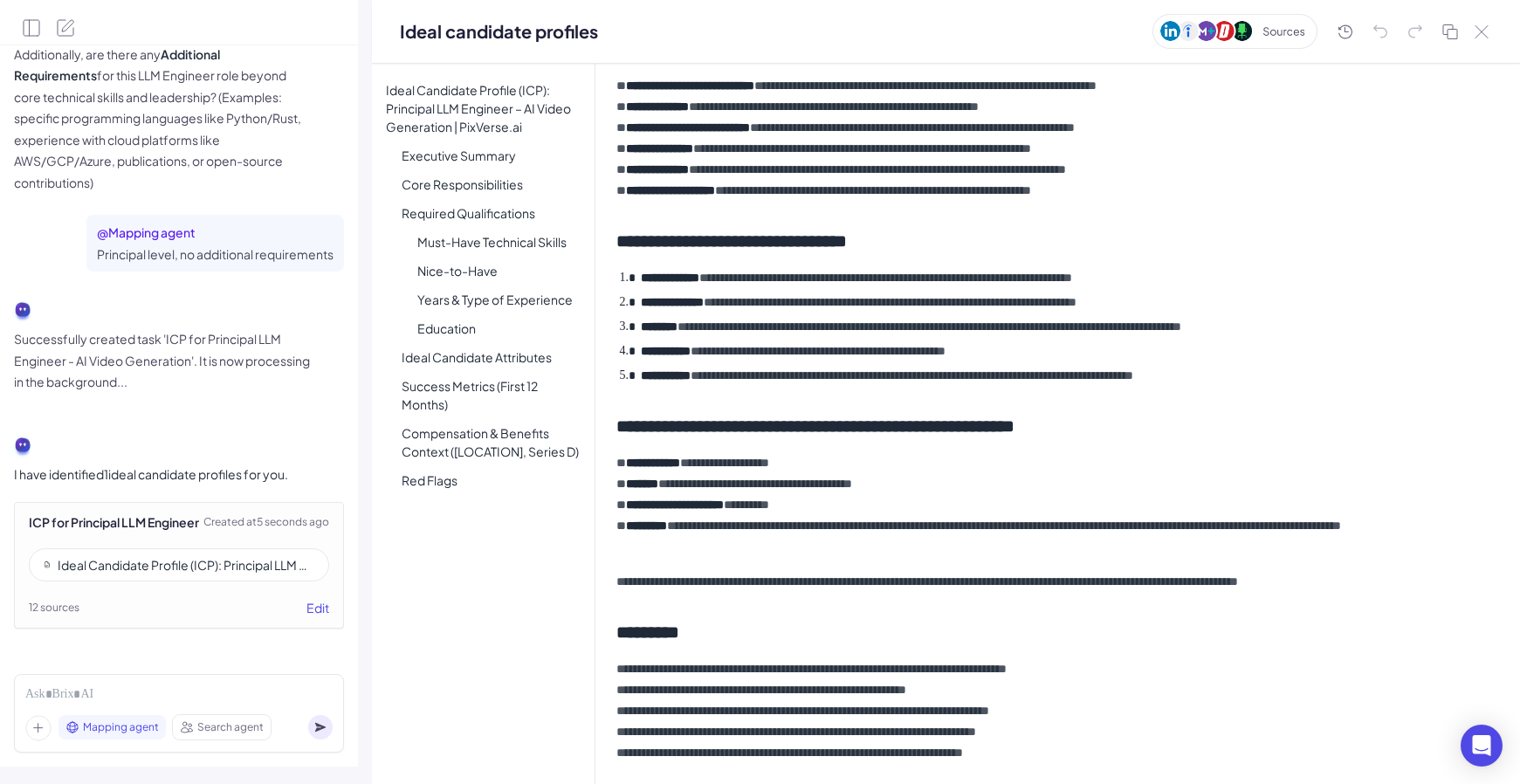 click on "**********" at bounding box center (1057, 426) 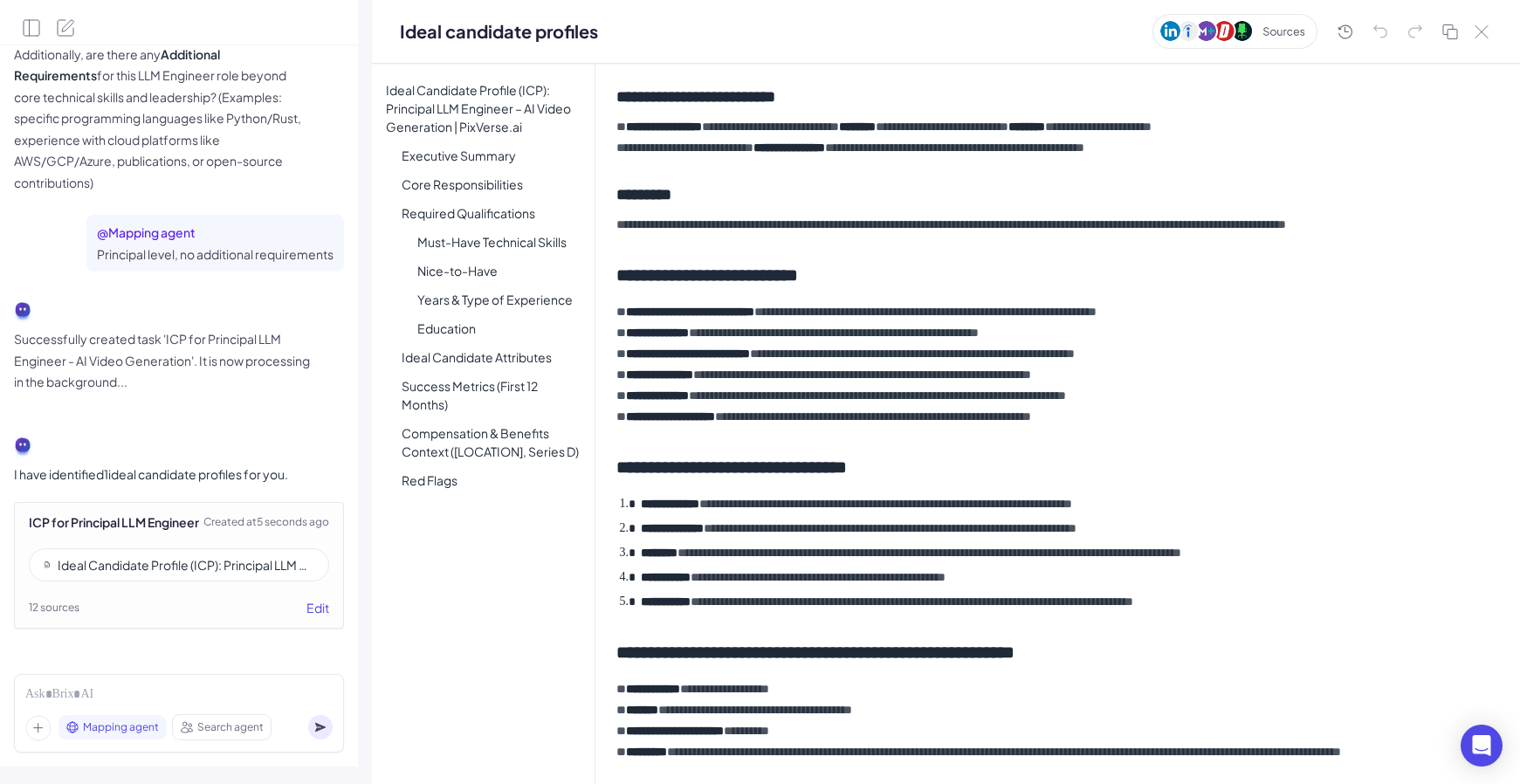 scroll, scrollTop: 1363, scrollLeft: 0, axis: vertical 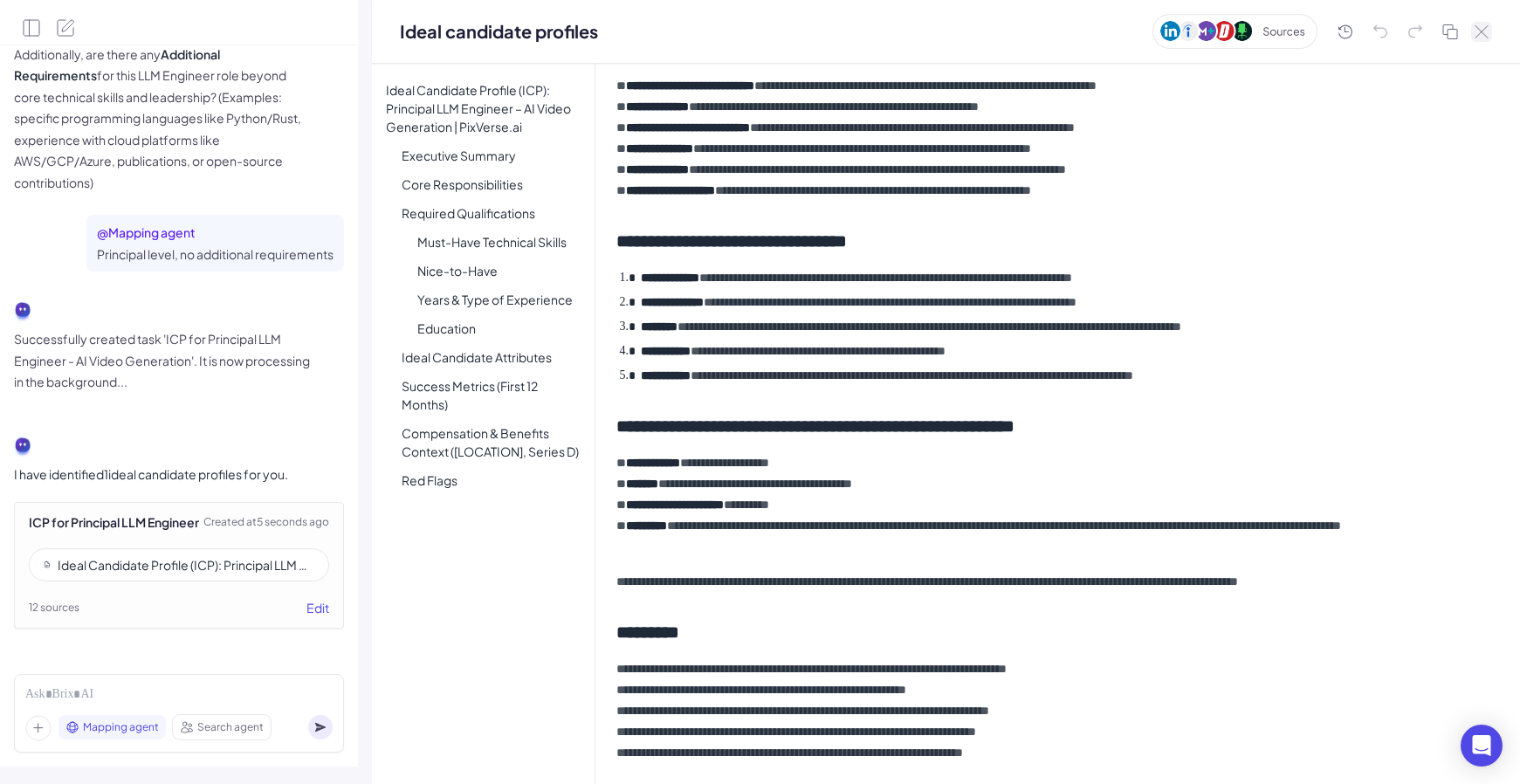 click at bounding box center [1482, 31] 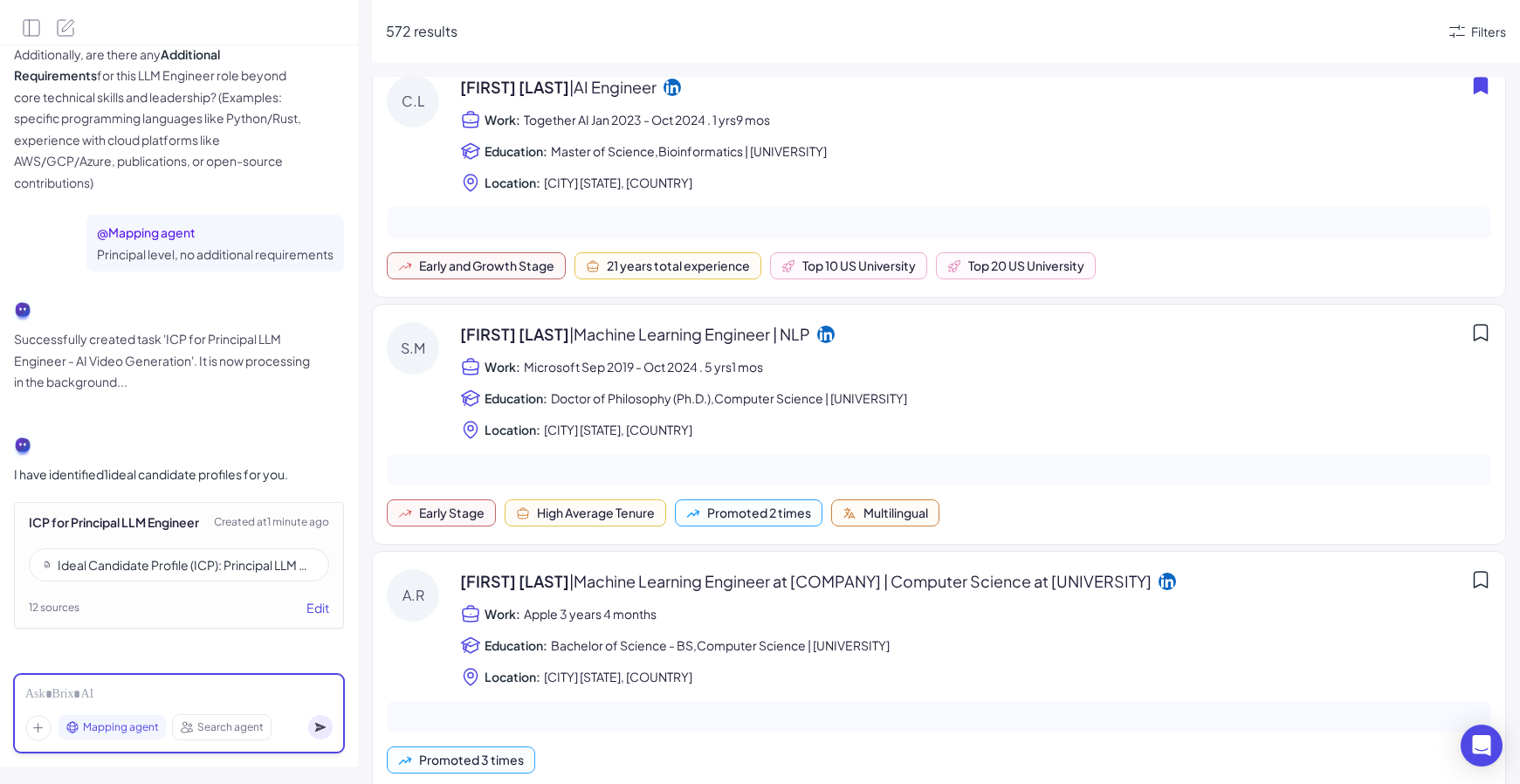 click at bounding box center [179, 695] 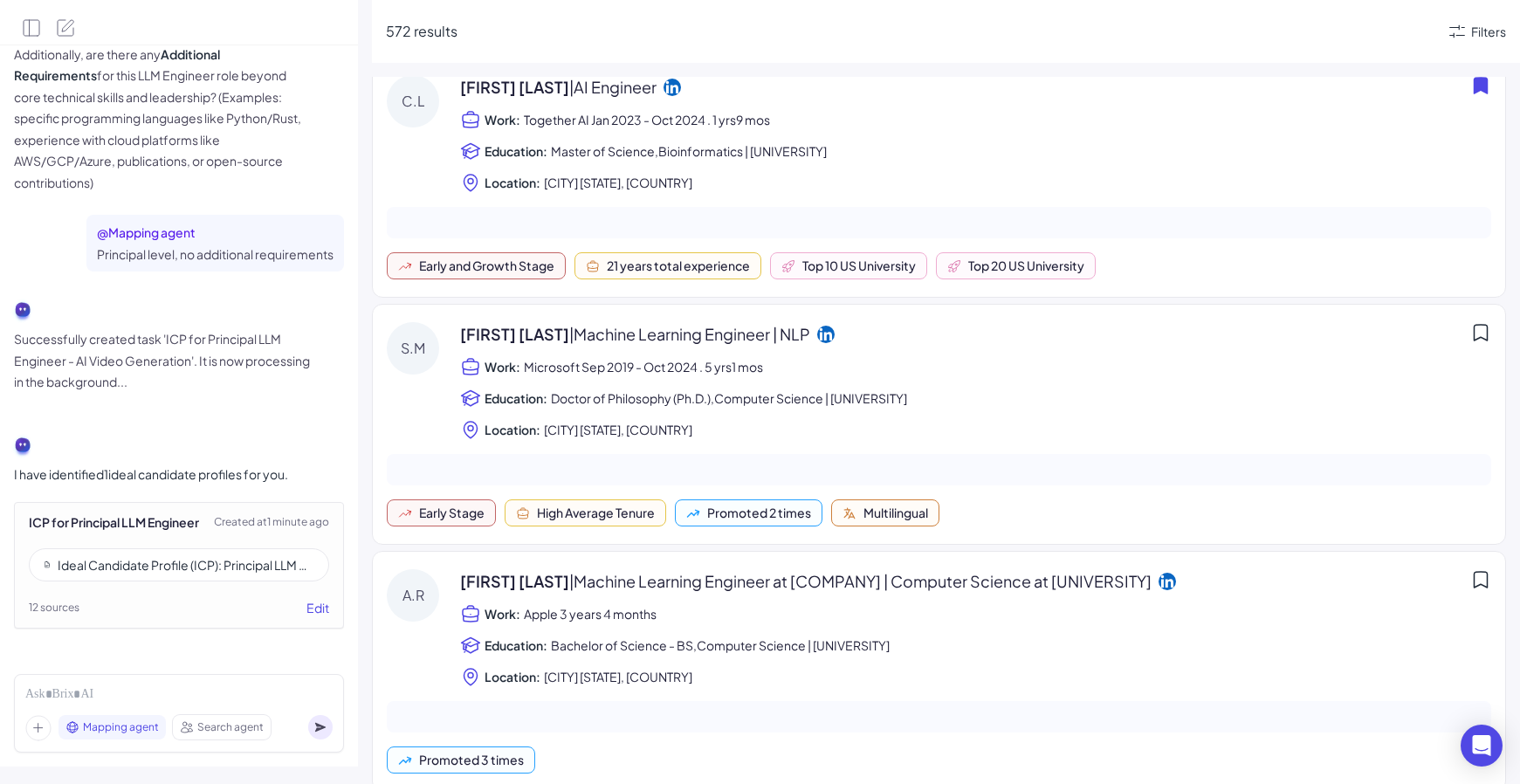 click 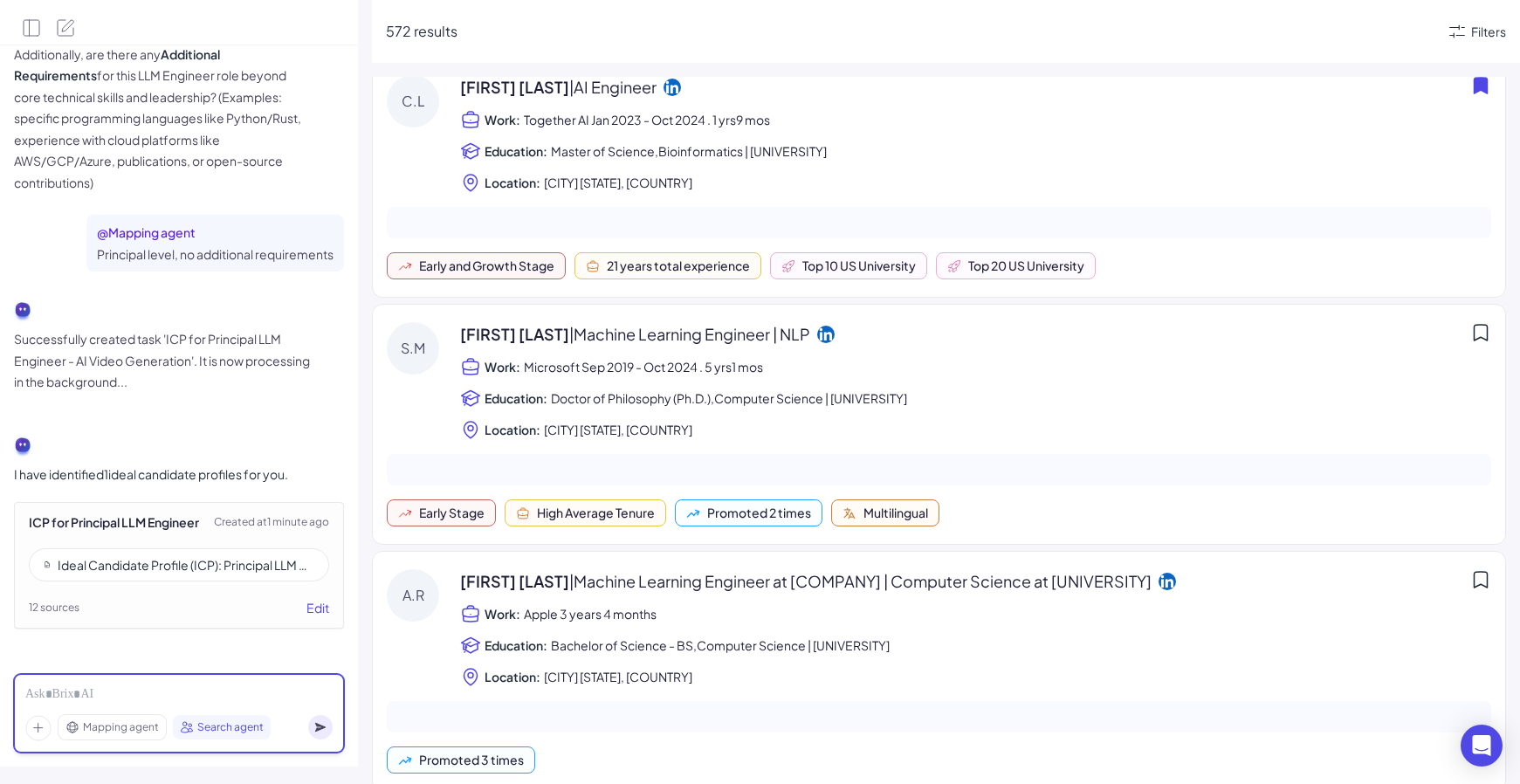 click at bounding box center (179, 695) 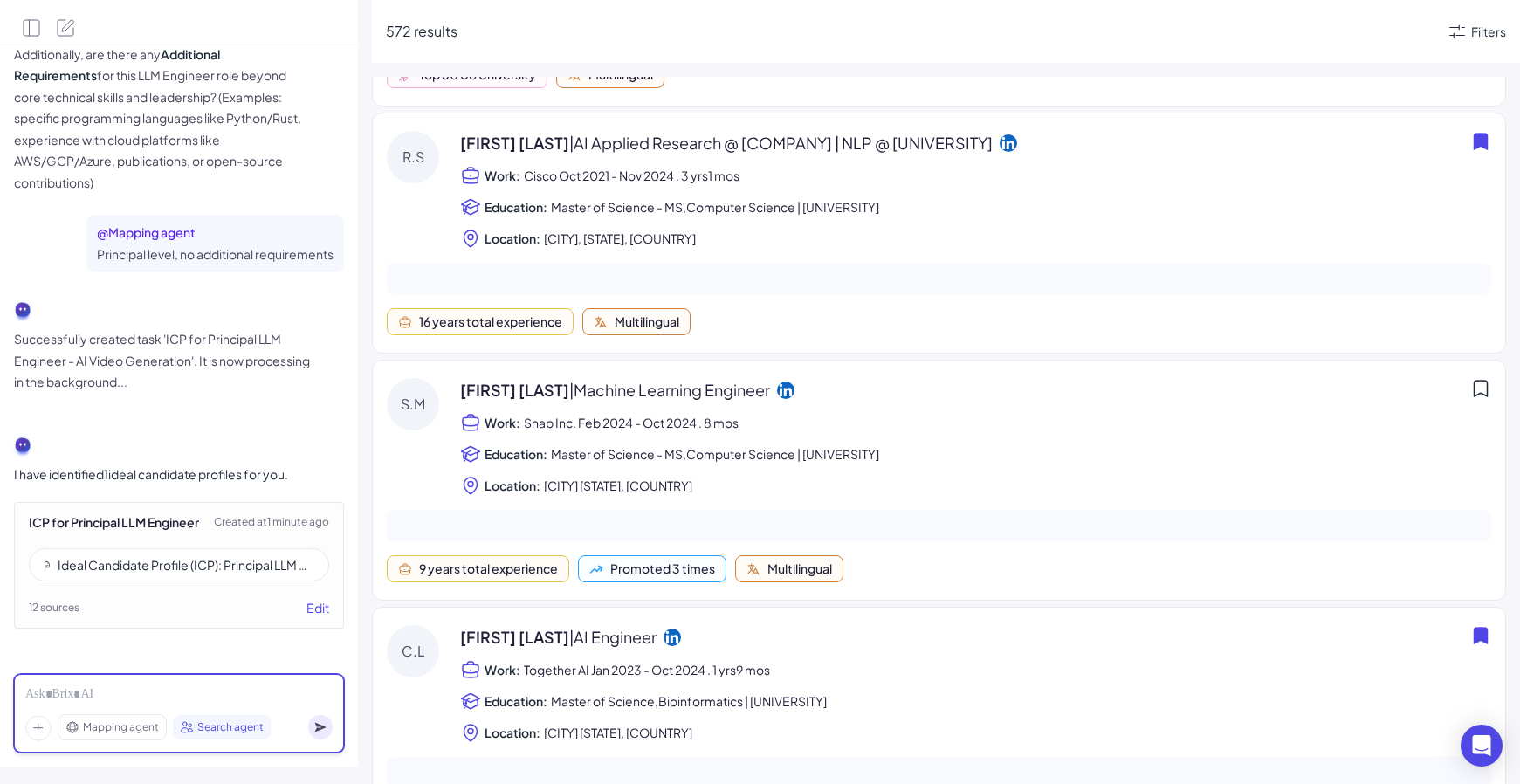 scroll, scrollTop: 456, scrollLeft: 0, axis: vertical 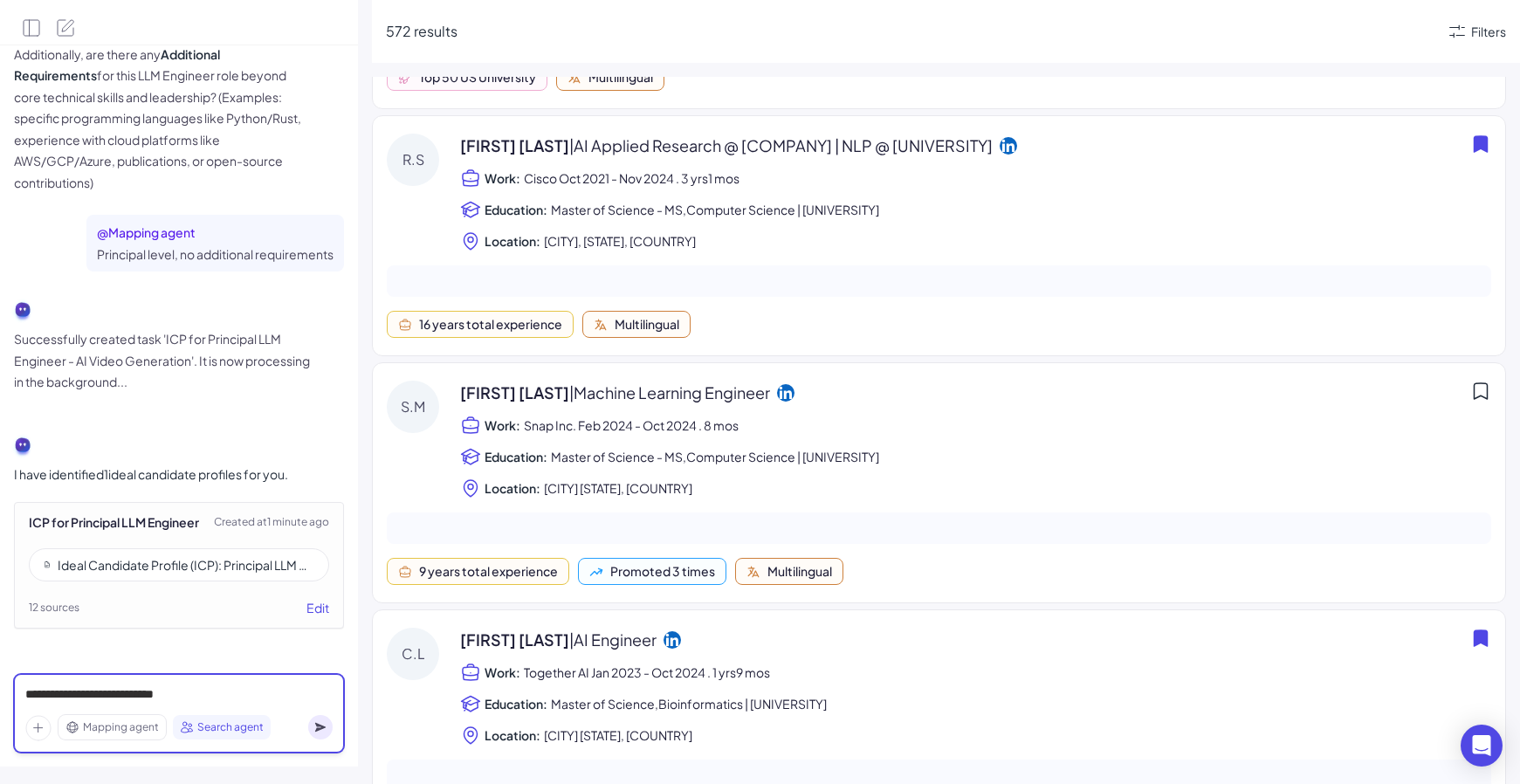 click on "**********" at bounding box center [179, 695] 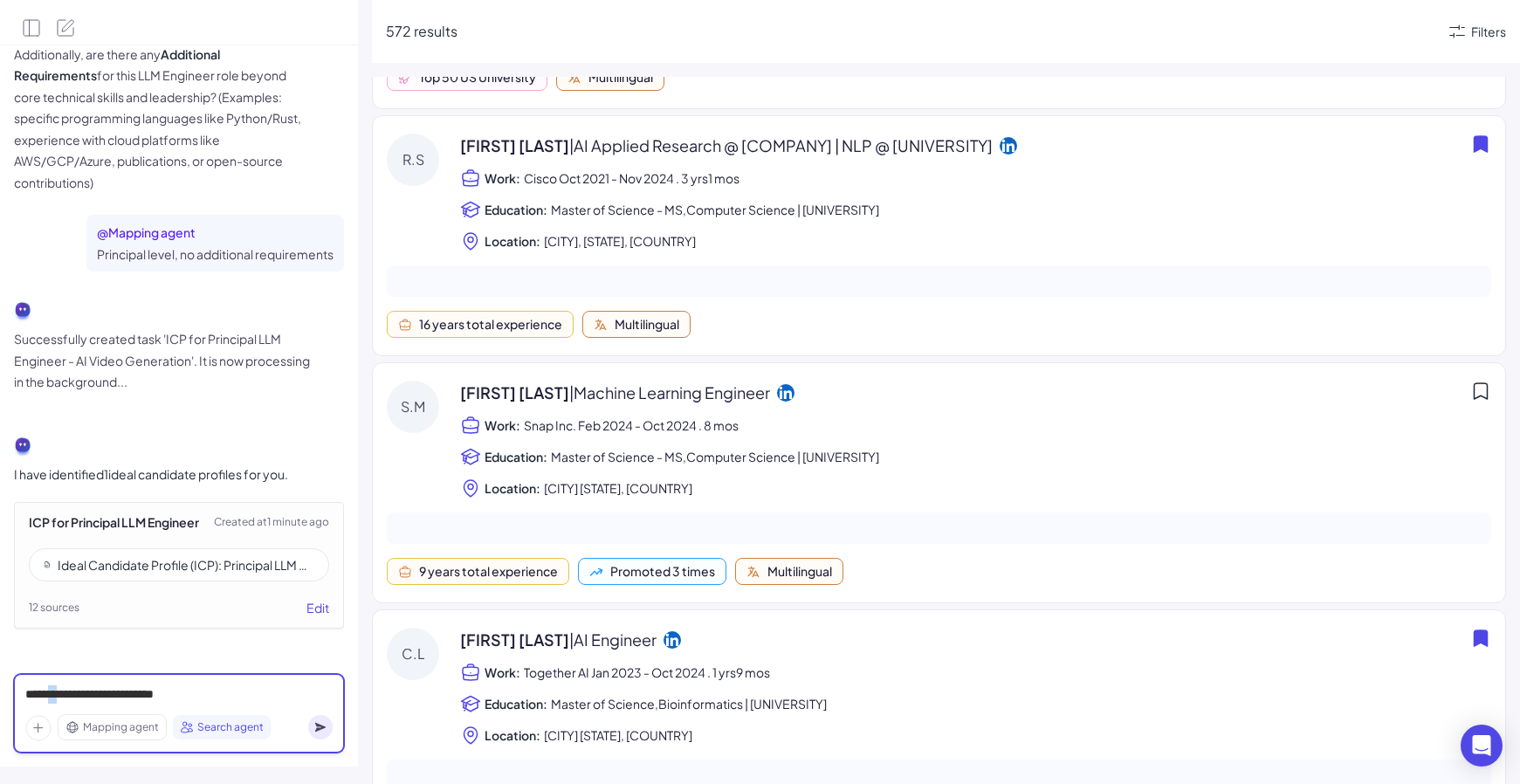 click on "**********" at bounding box center (179, 695) 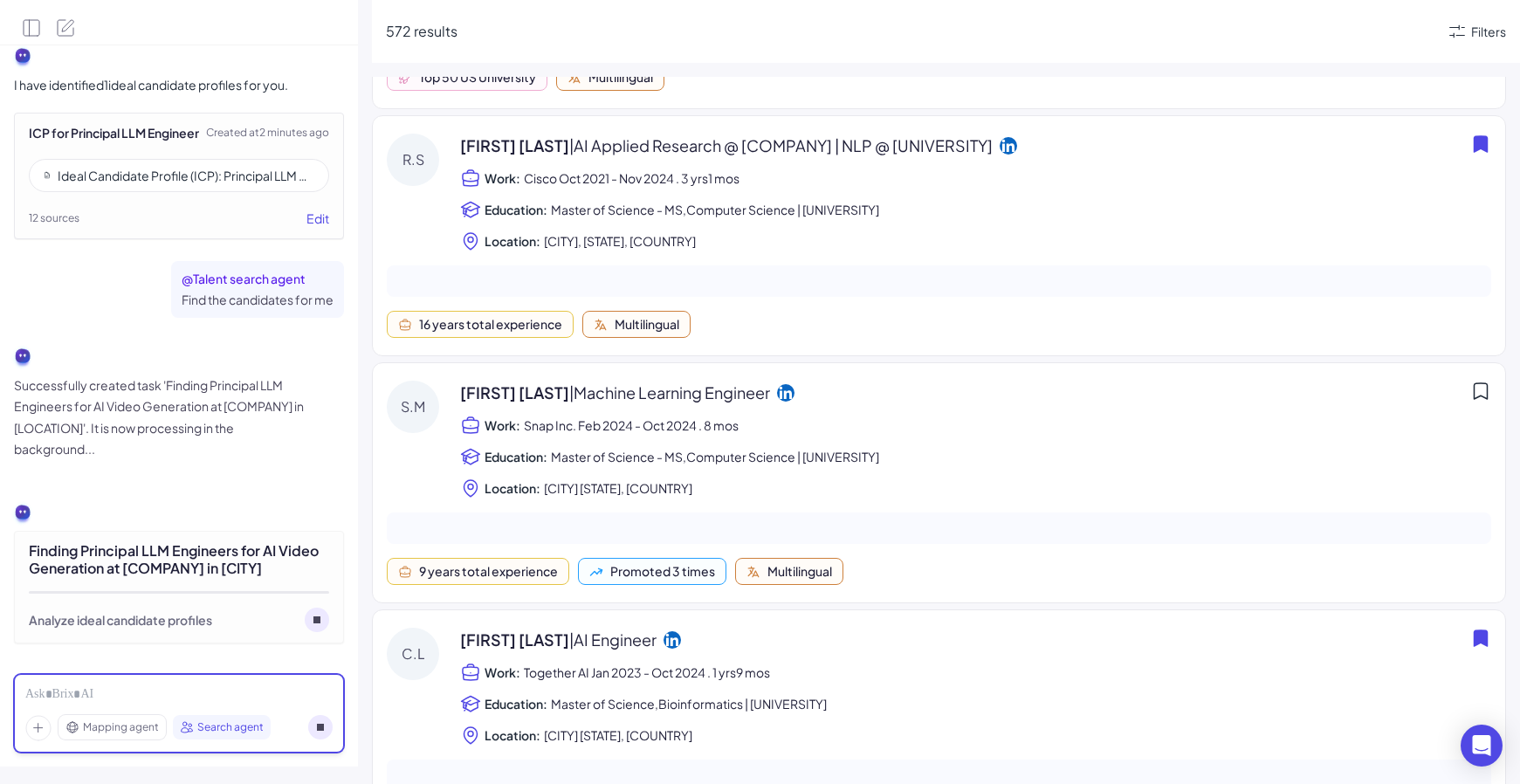 scroll, scrollTop: 1587, scrollLeft: 0, axis: vertical 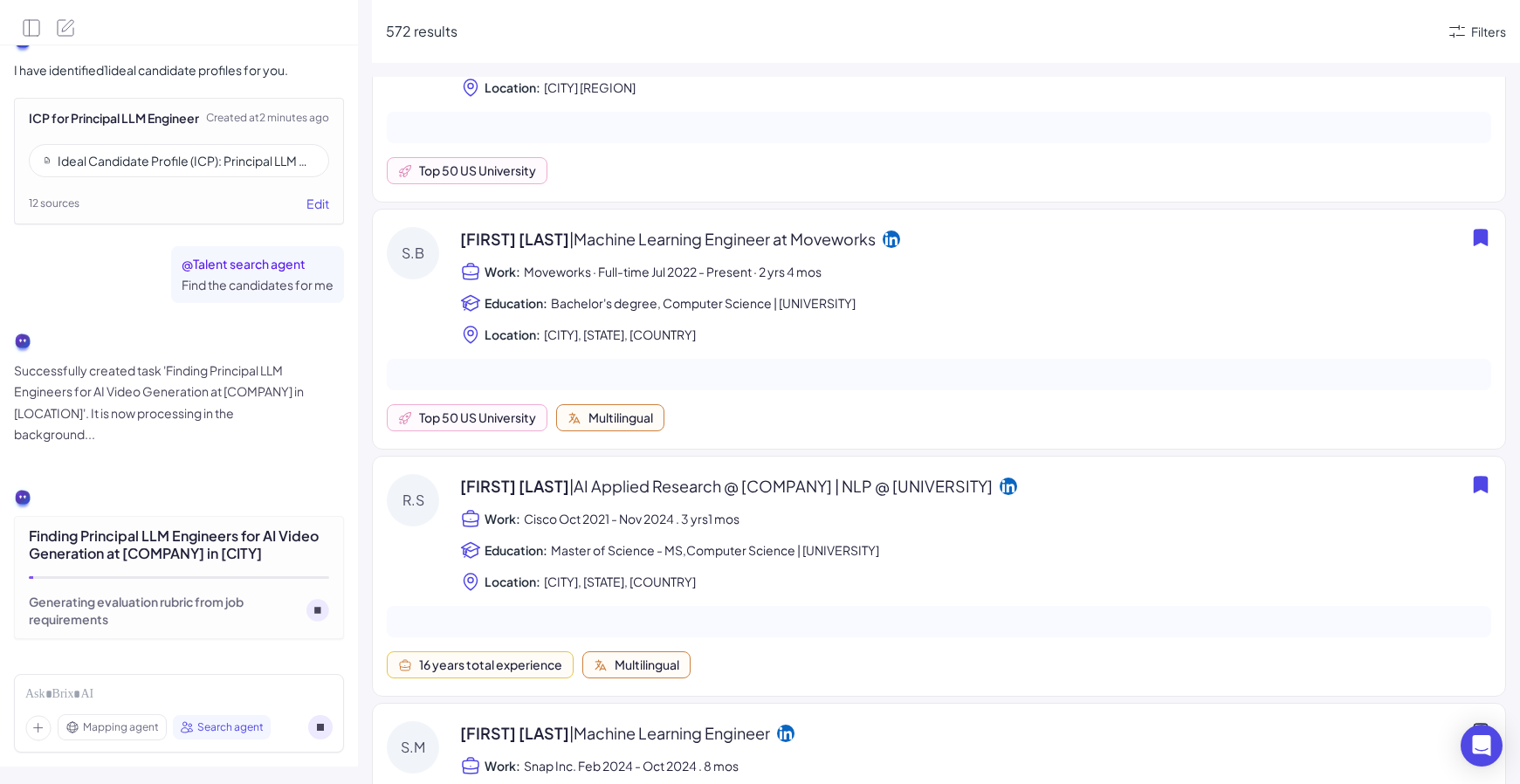 click on "Top 50 US University" at bounding box center (939, 170) 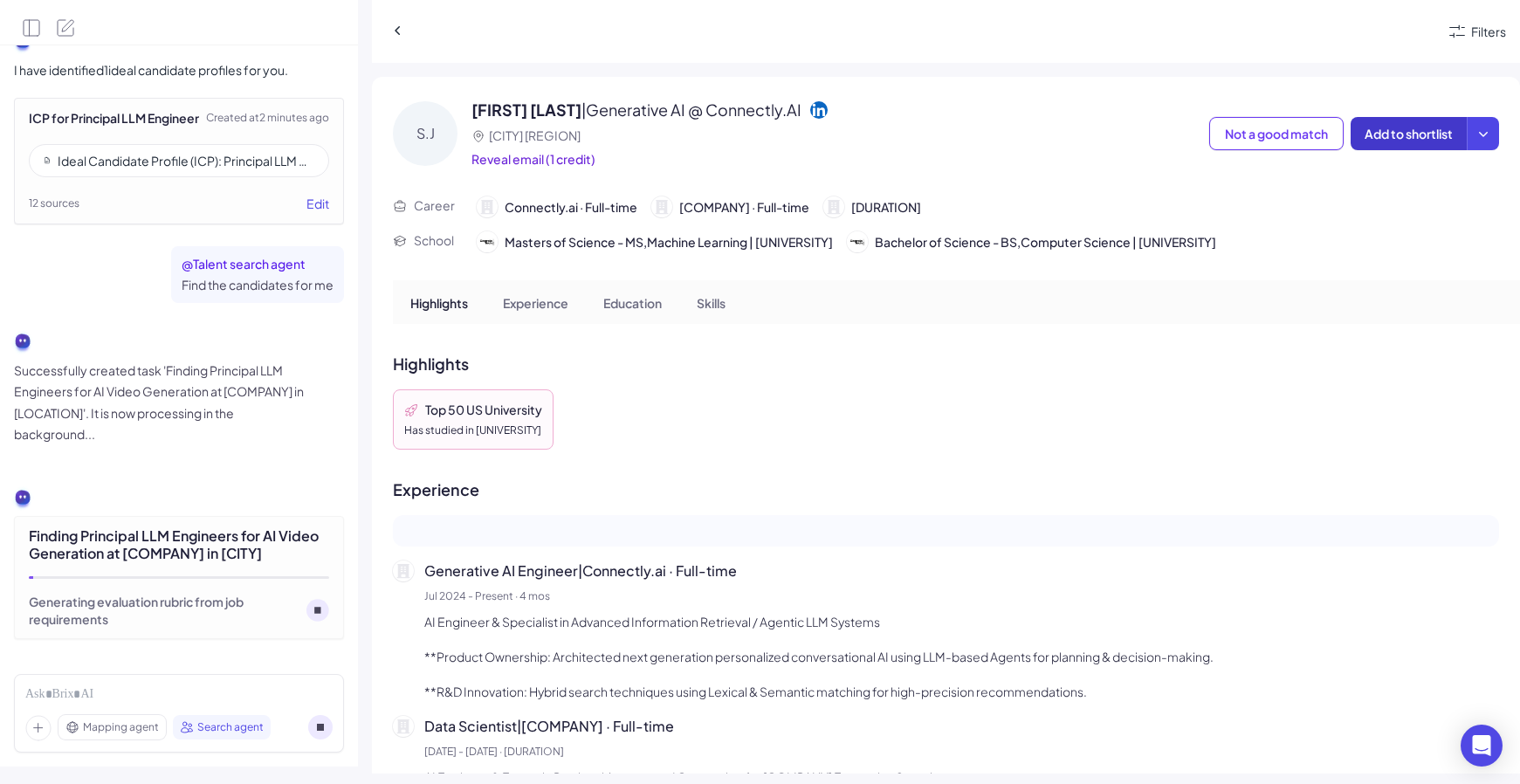 click on "Add to shortlist" at bounding box center (1408, 134) 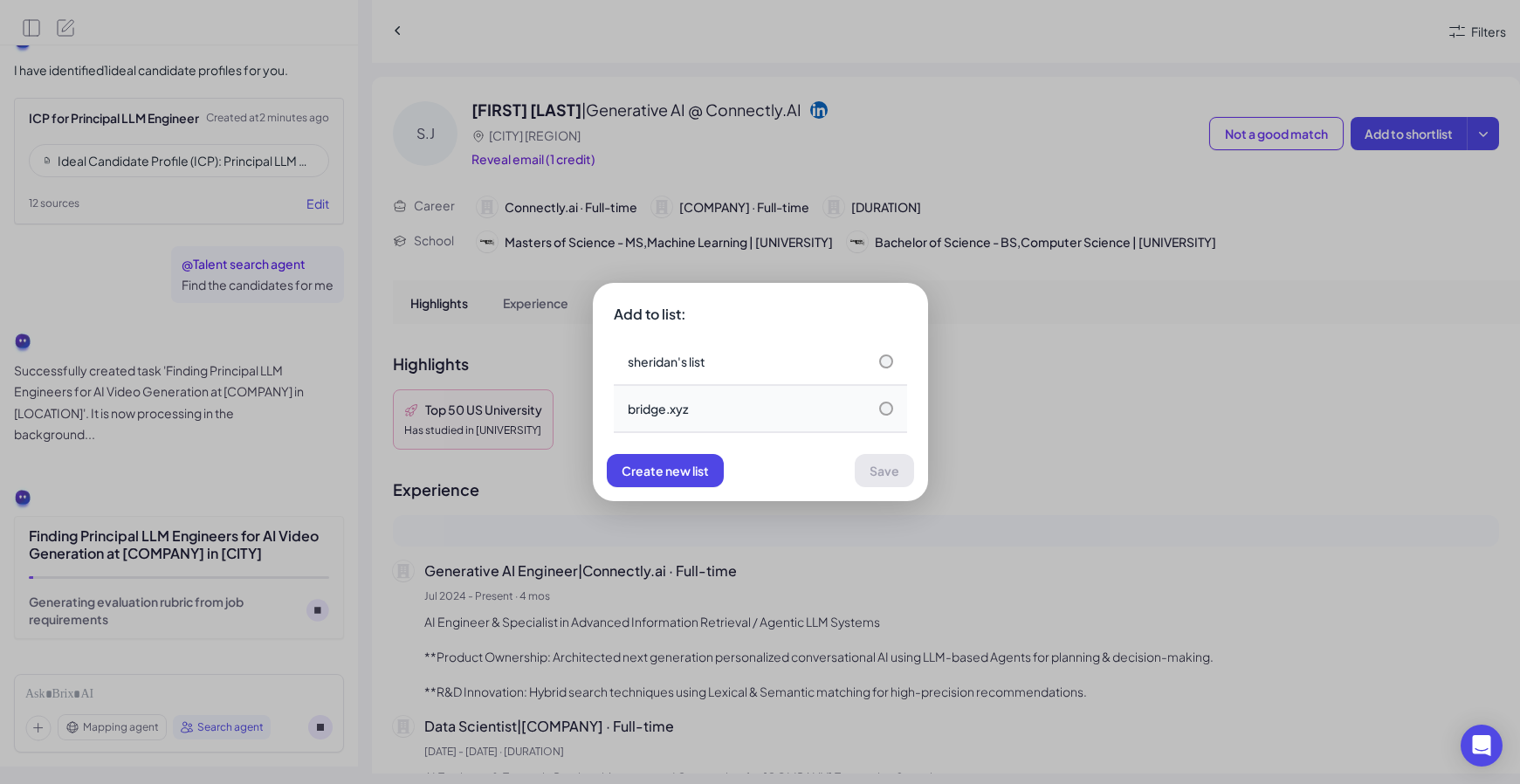 click on "bridge.xyz" at bounding box center (760, 409) 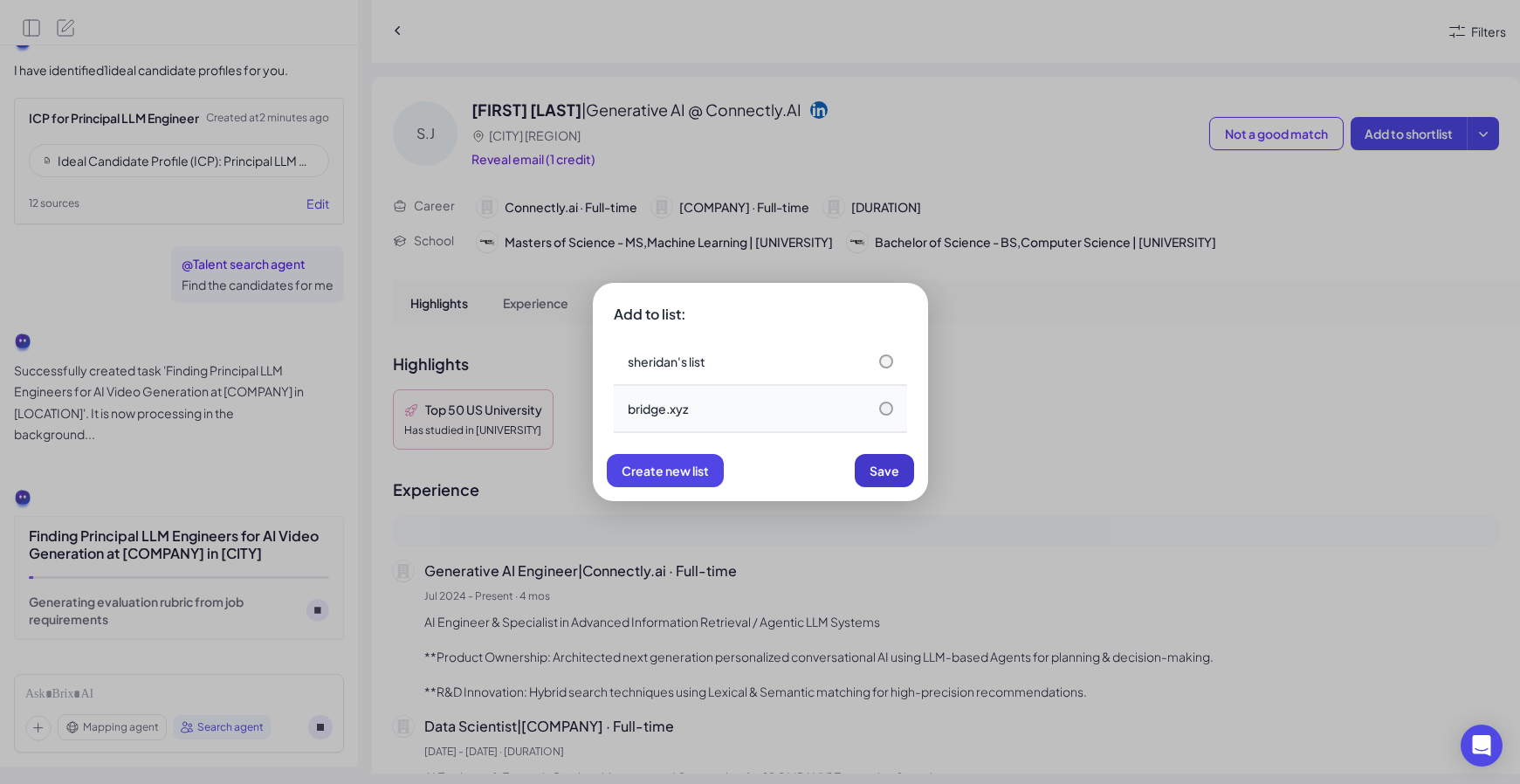 click on "Save" at bounding box center (884, 471) 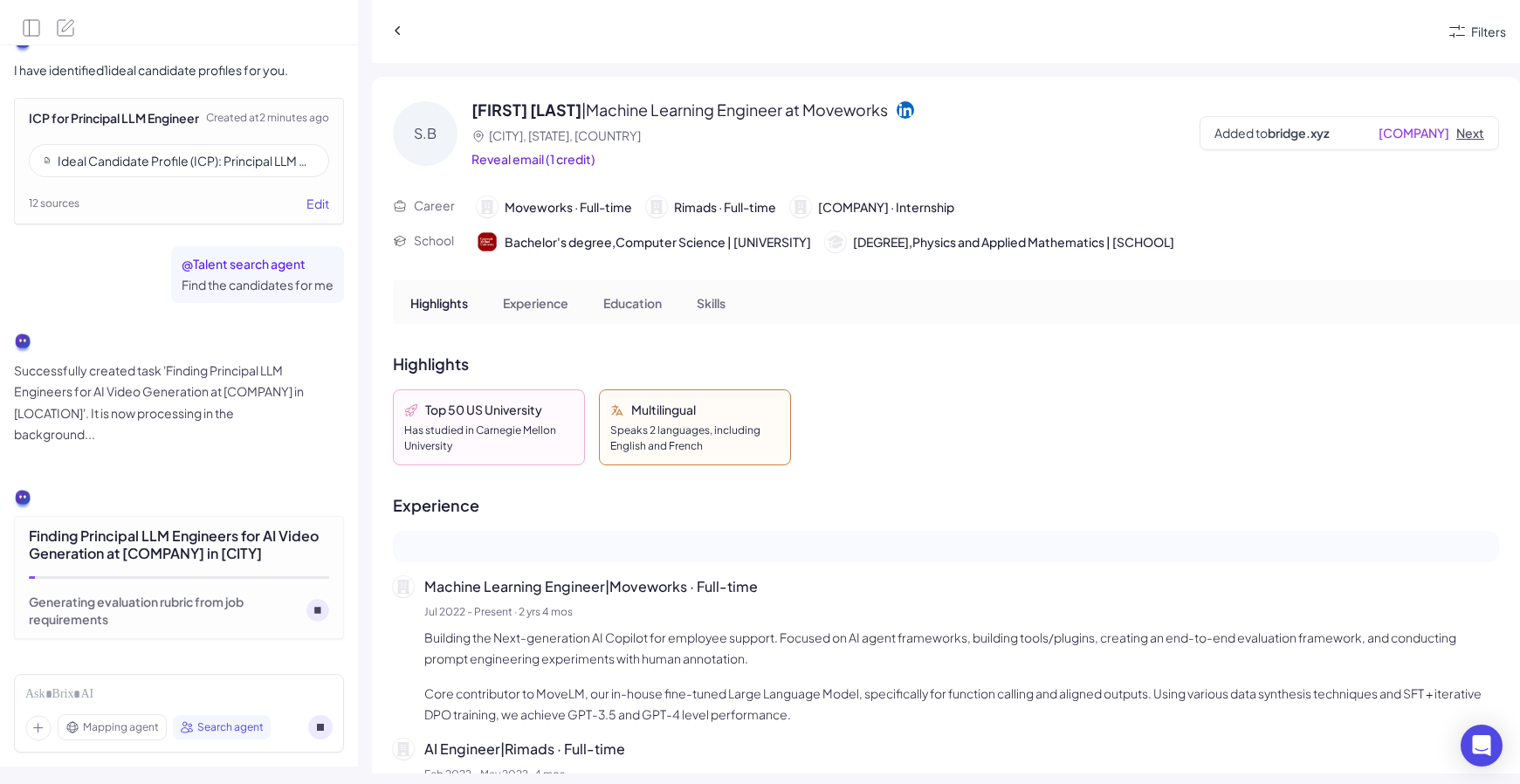 click on "Next" at bounding box center (1470, 133) 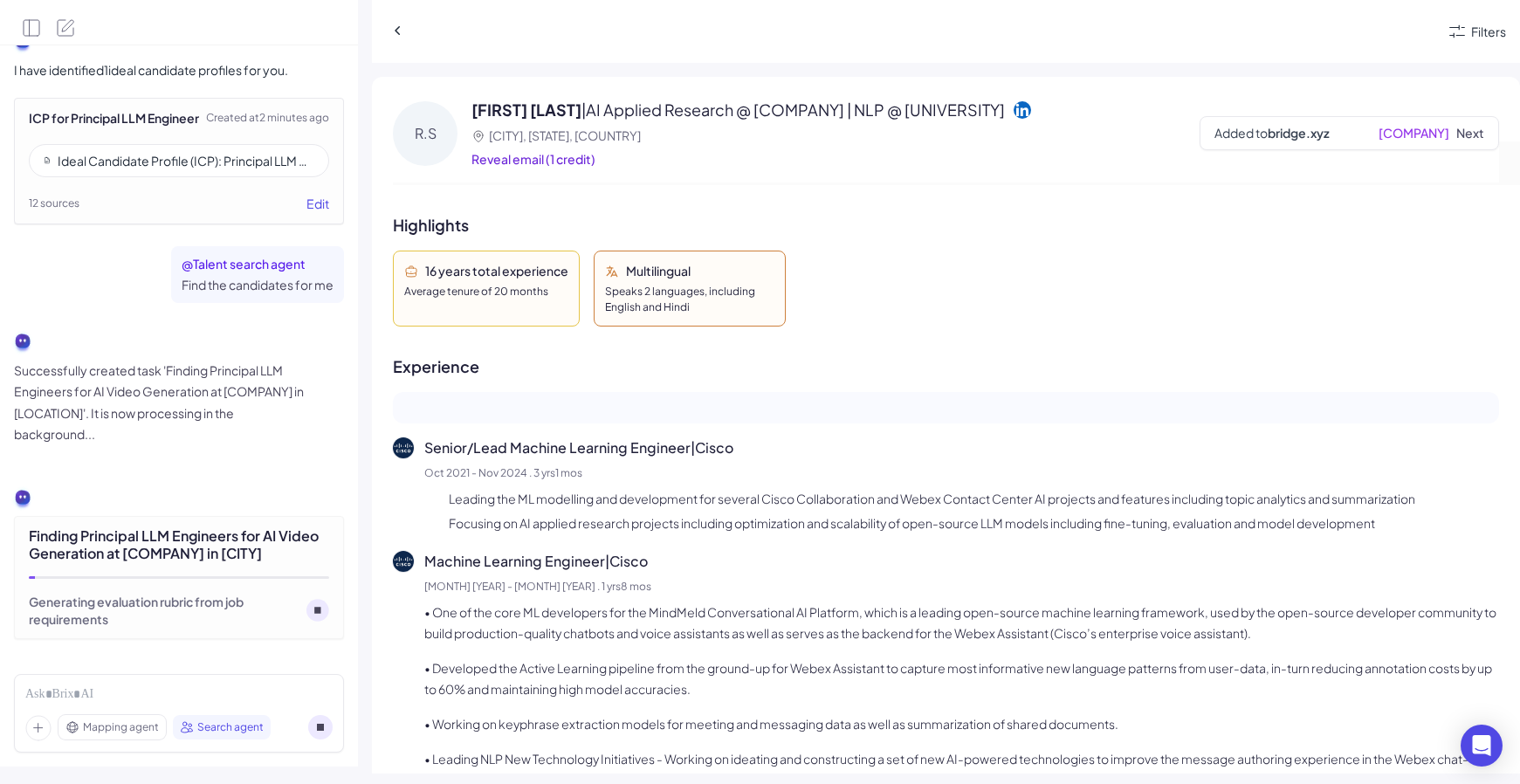 scroll, scrollTop: 0, scrollLeft: 0, axis: both 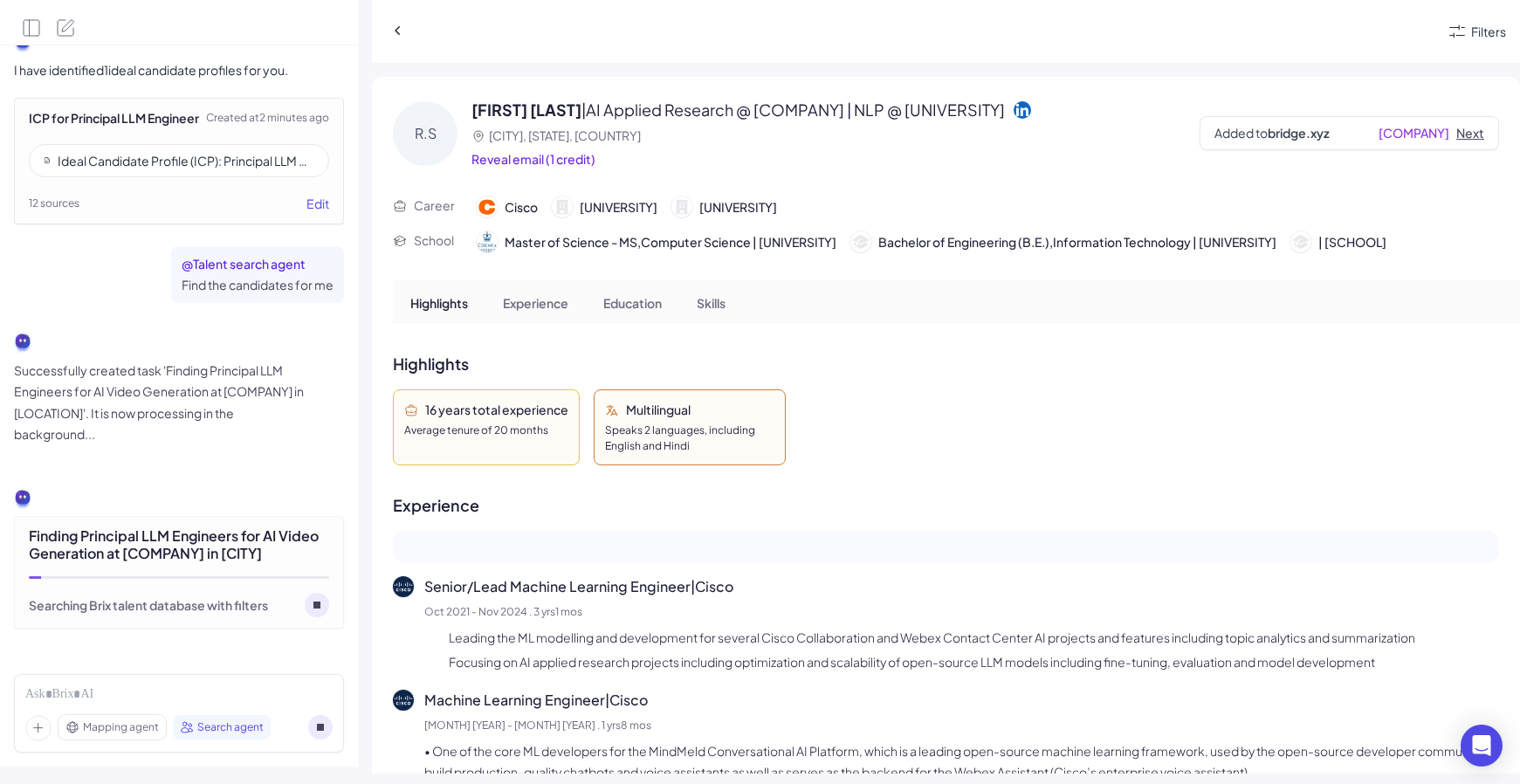 click on "Next" at bounding box center (1470, 133) 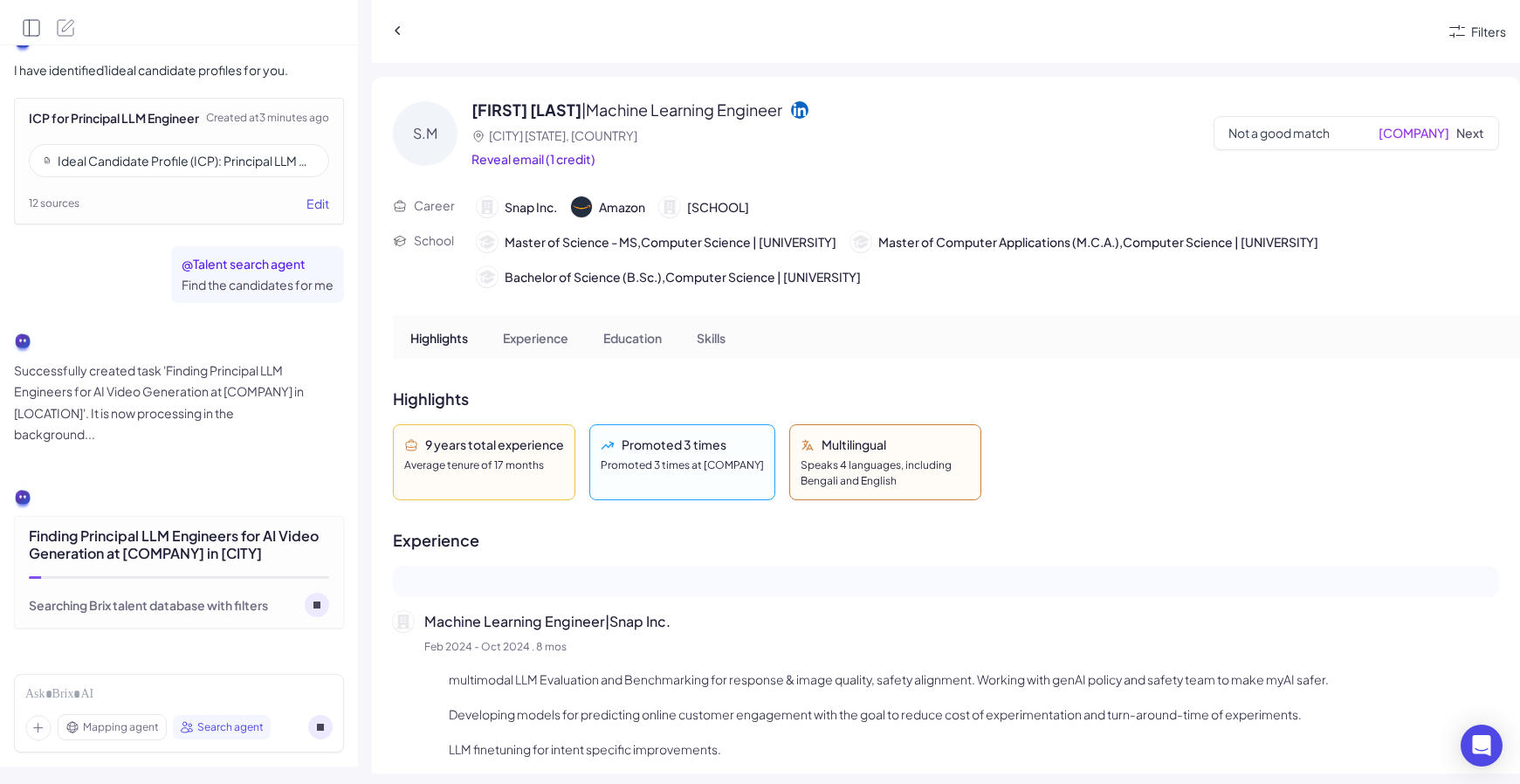 click 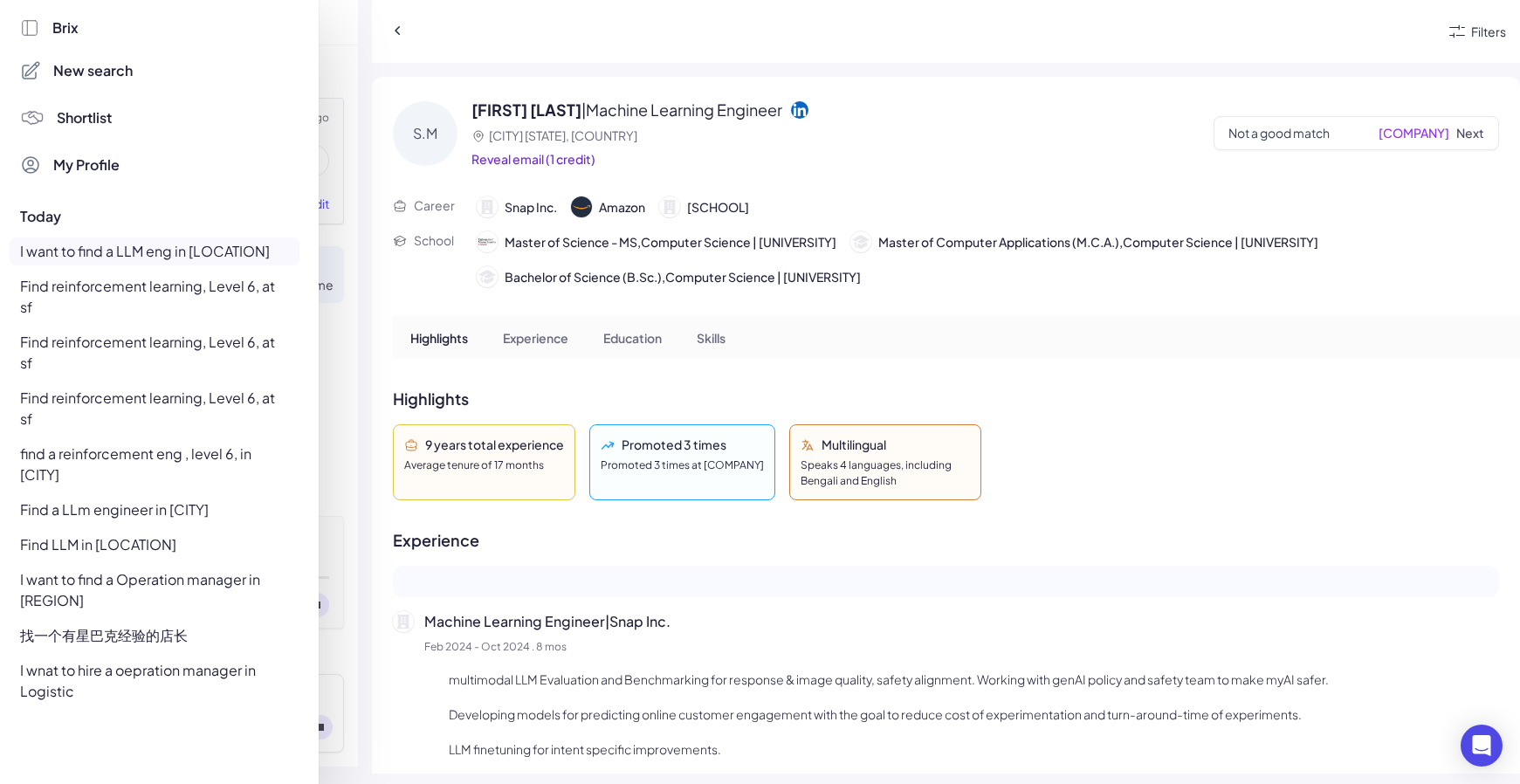 click on "Shortlist" at bounding box center (157, 118) 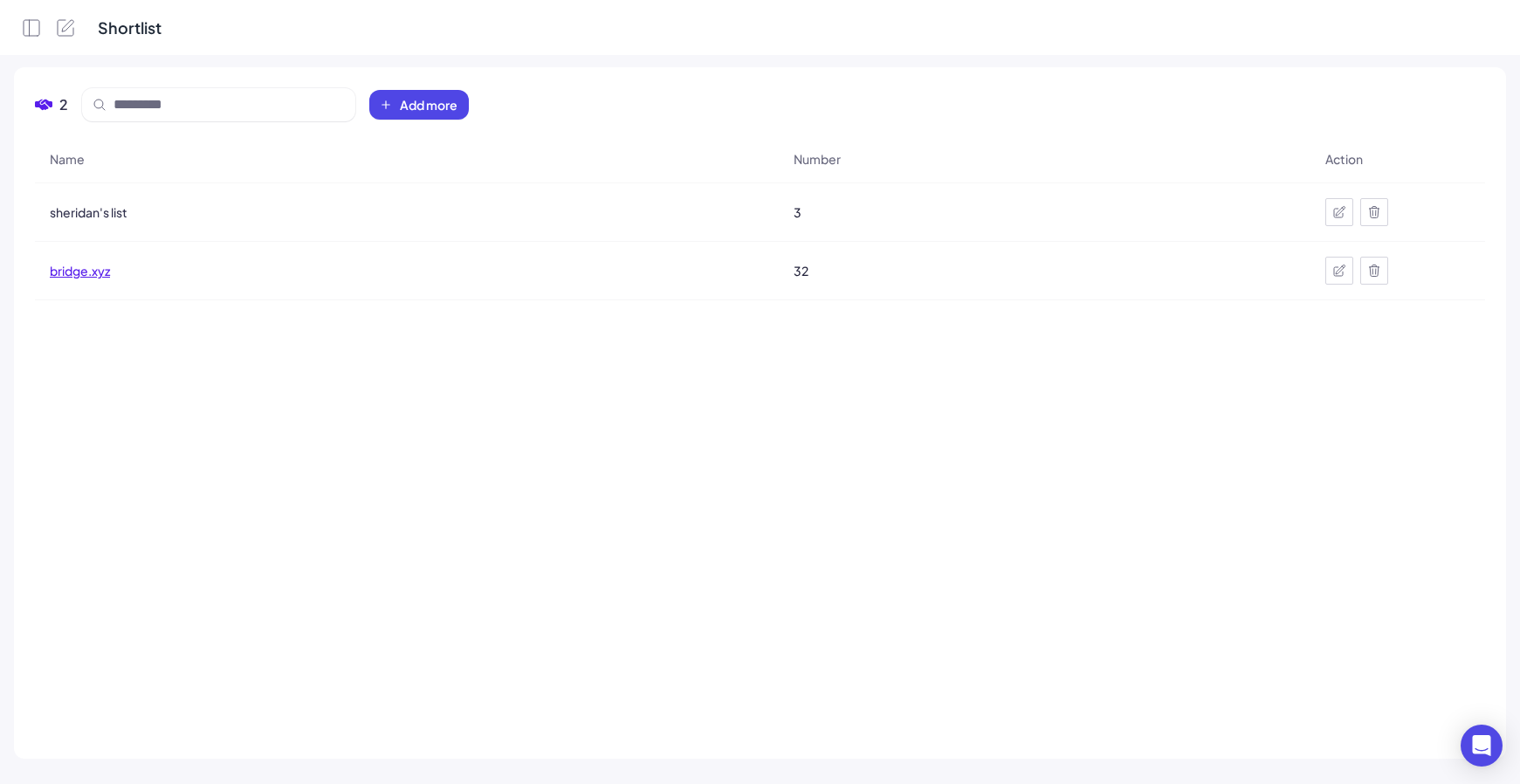 click on "bridge.xyz" at bounding box center (79, 271) 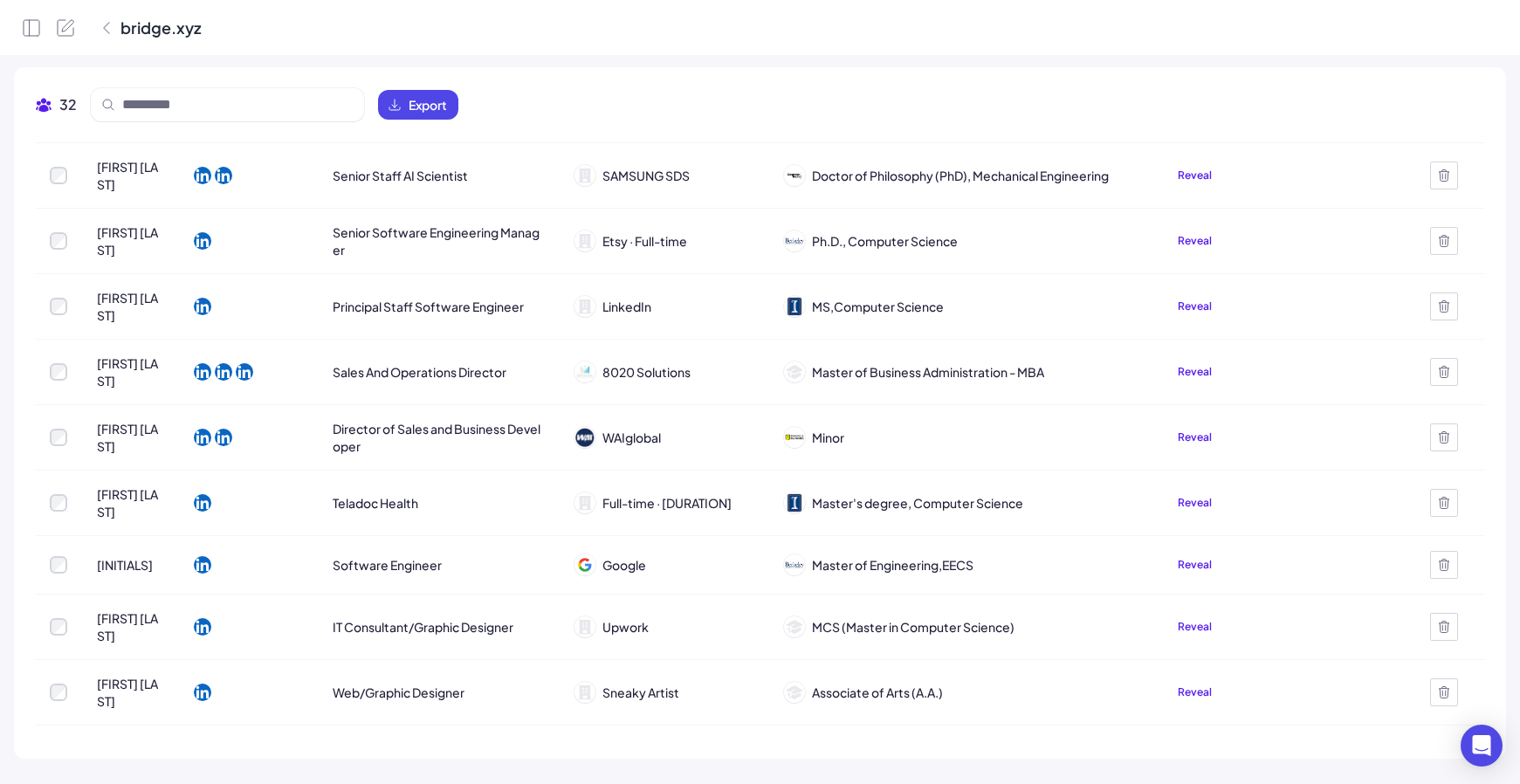 scroll, scrollTop: 0, scrollLeft: 0, axis: both 